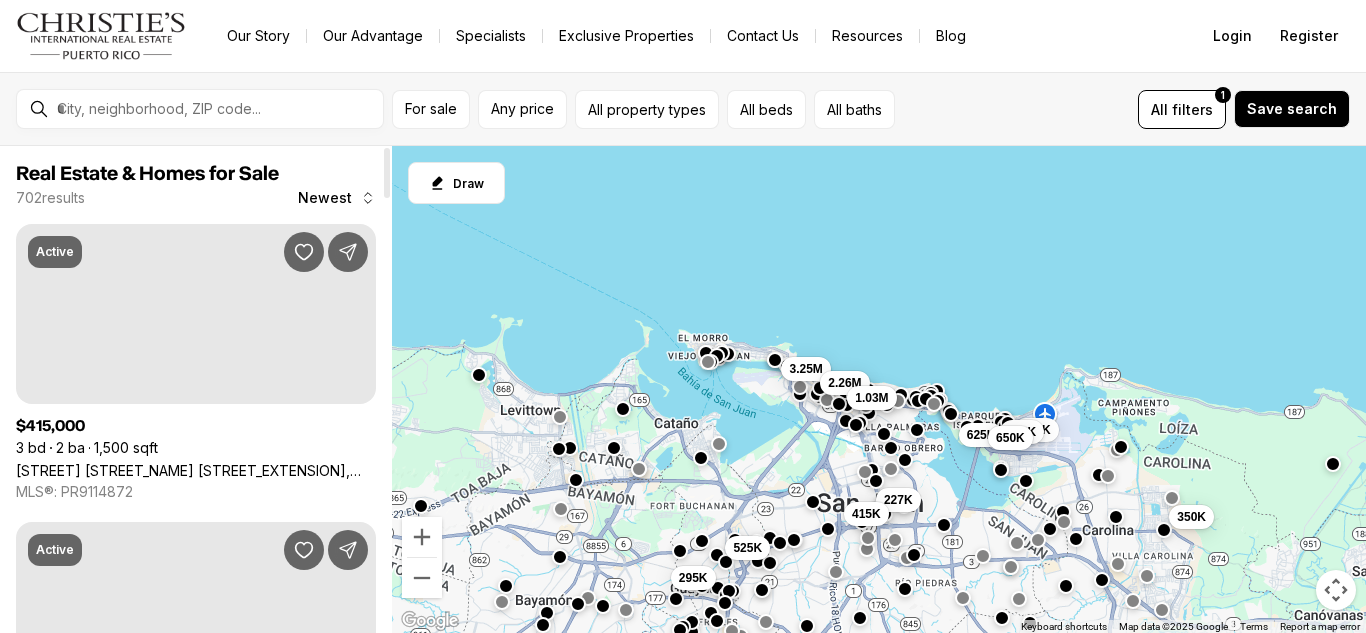 scroll, scrollTop: 0, scrollLeft: 0, axis: both 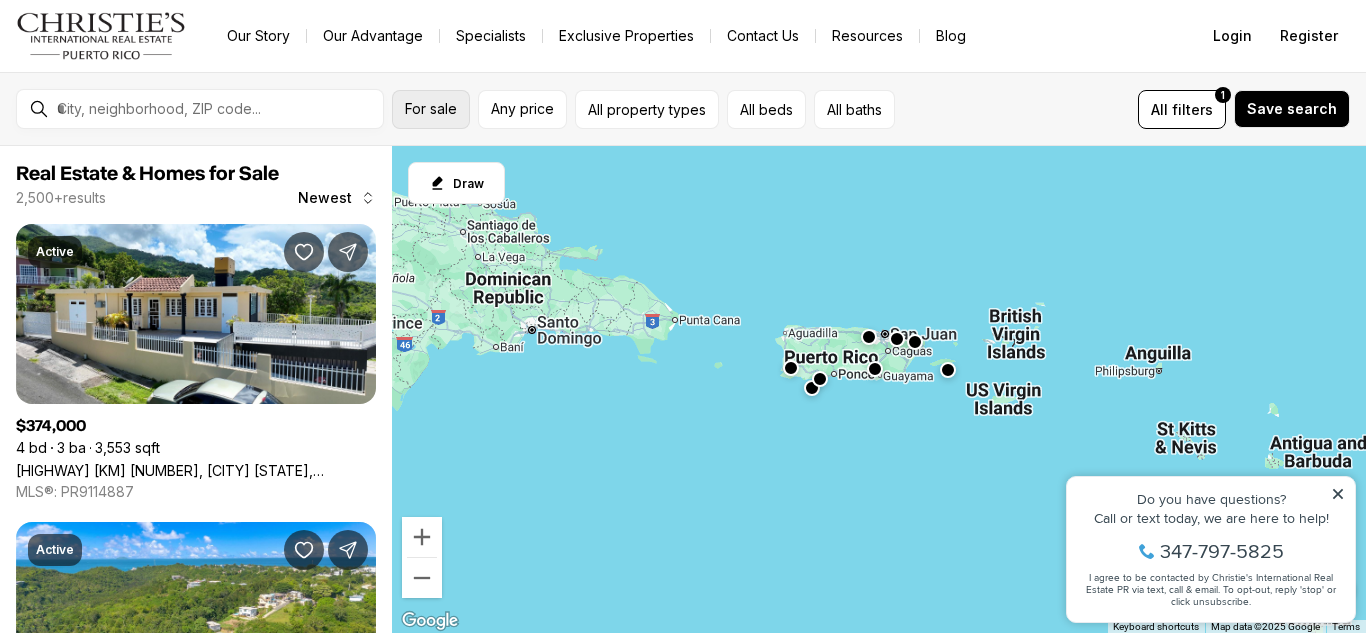 click on "For sale" at bounding box center [431, 109] 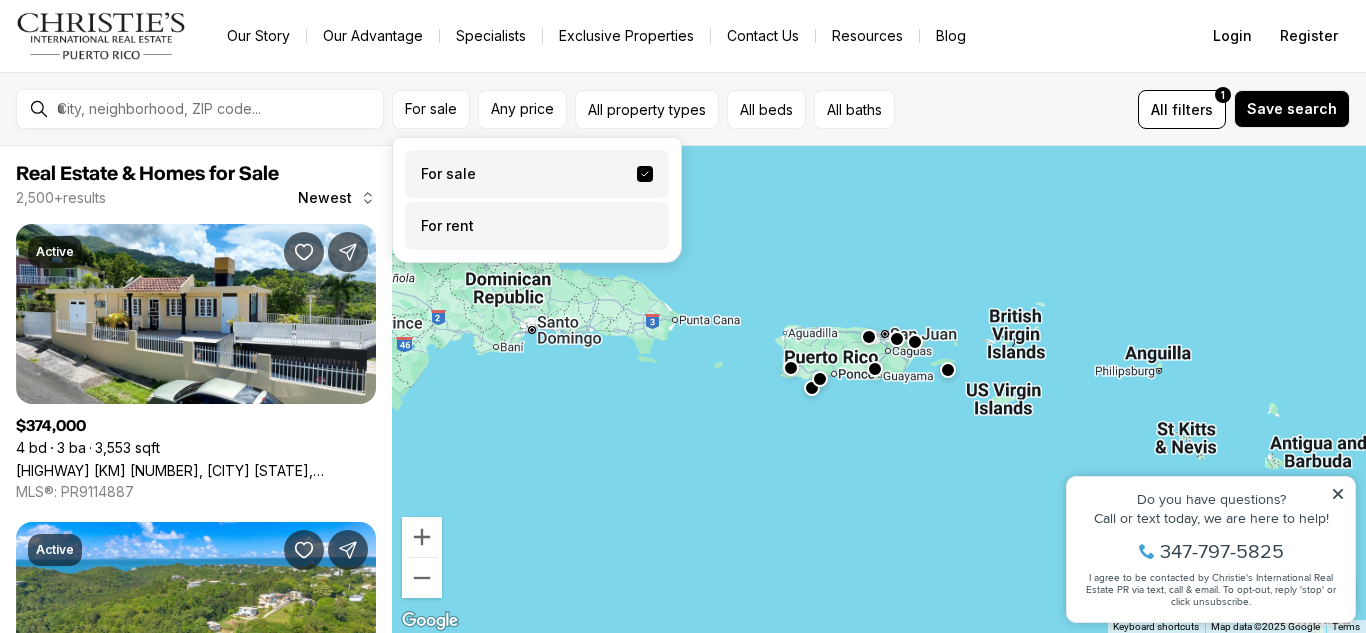 click on "For rent" at bounding box center [537, 226] 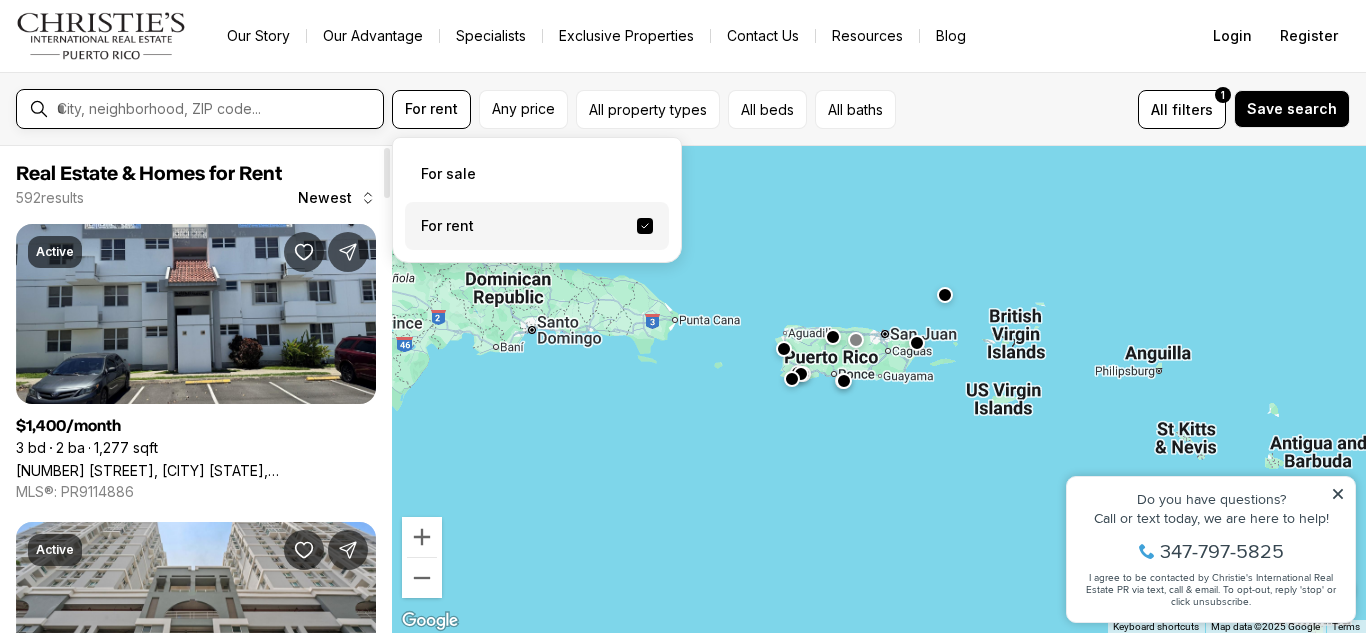 click at bounding box center (216, 109) 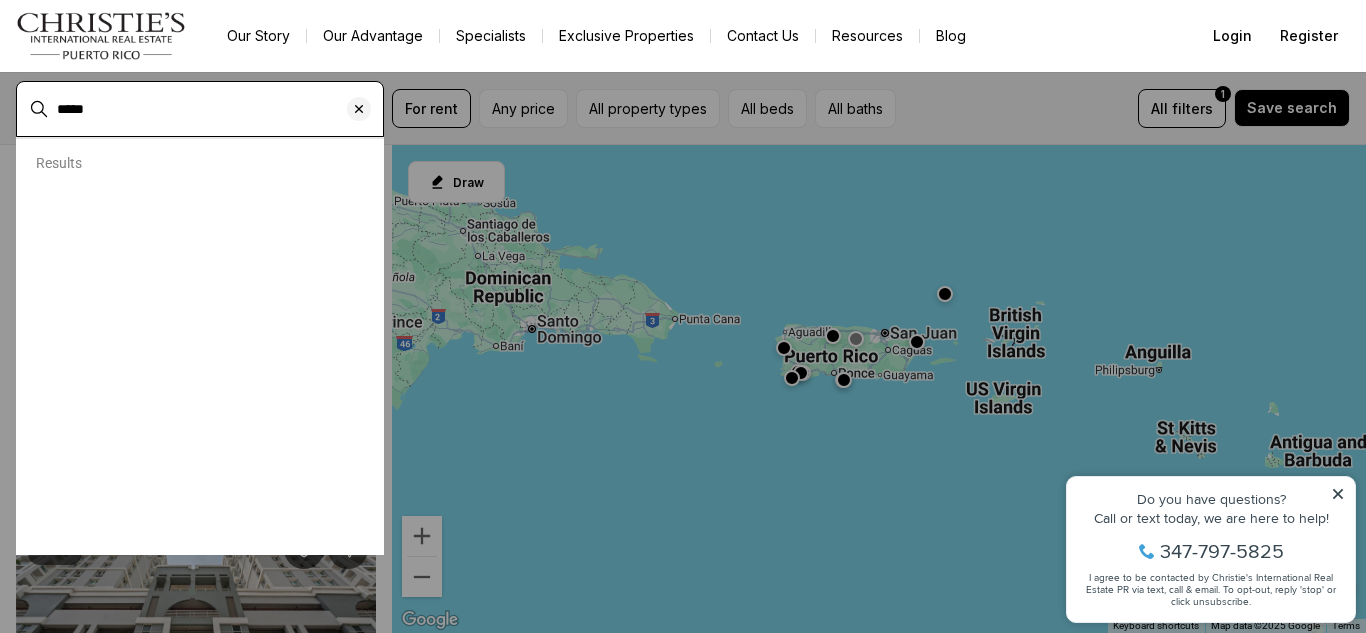 type on "*****" 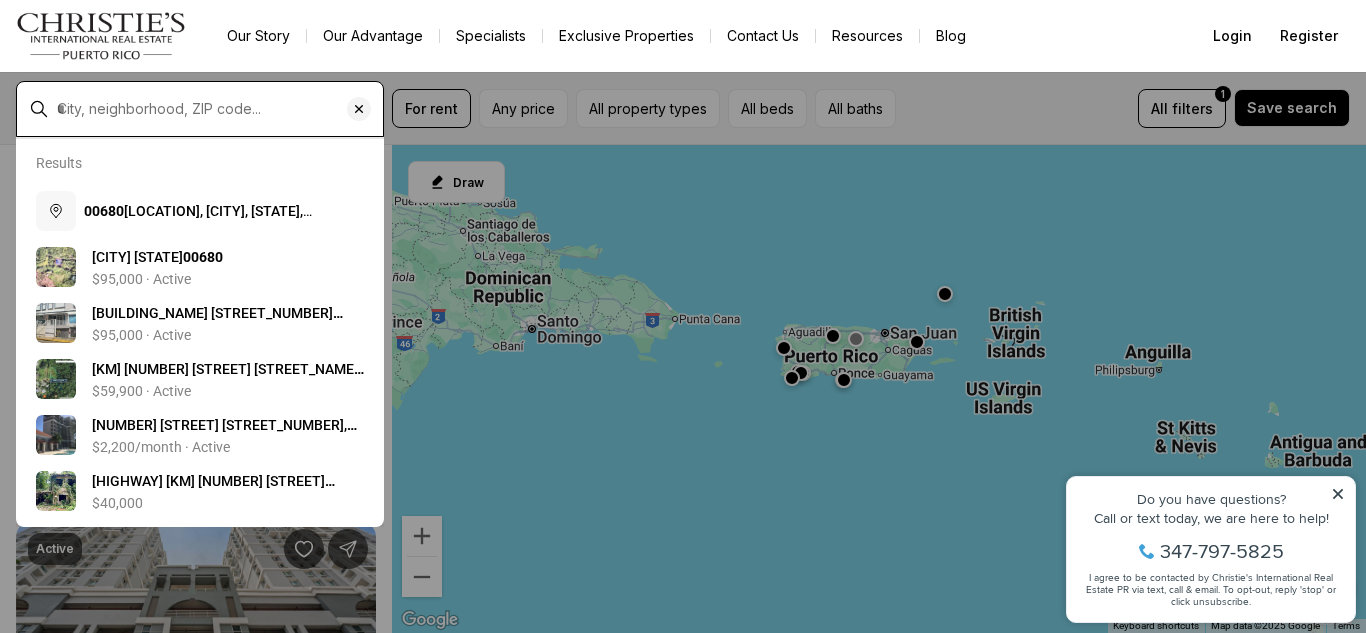 click at bounding box center [216, 109] 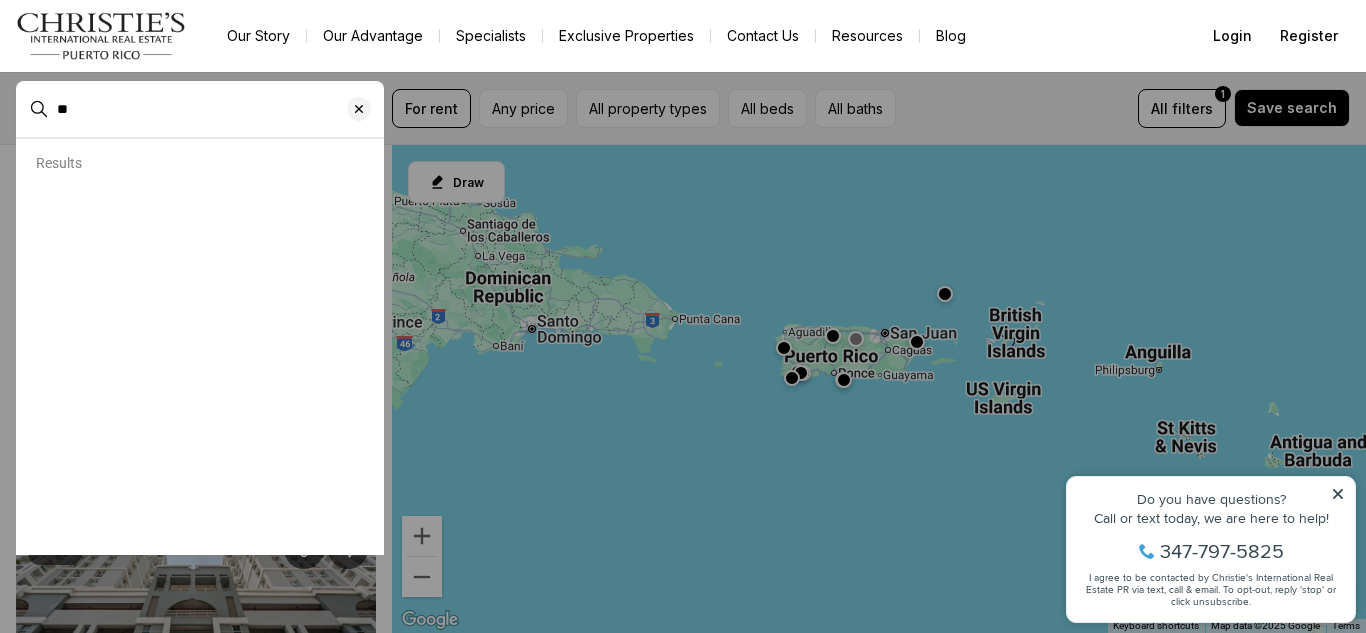 type on "*" 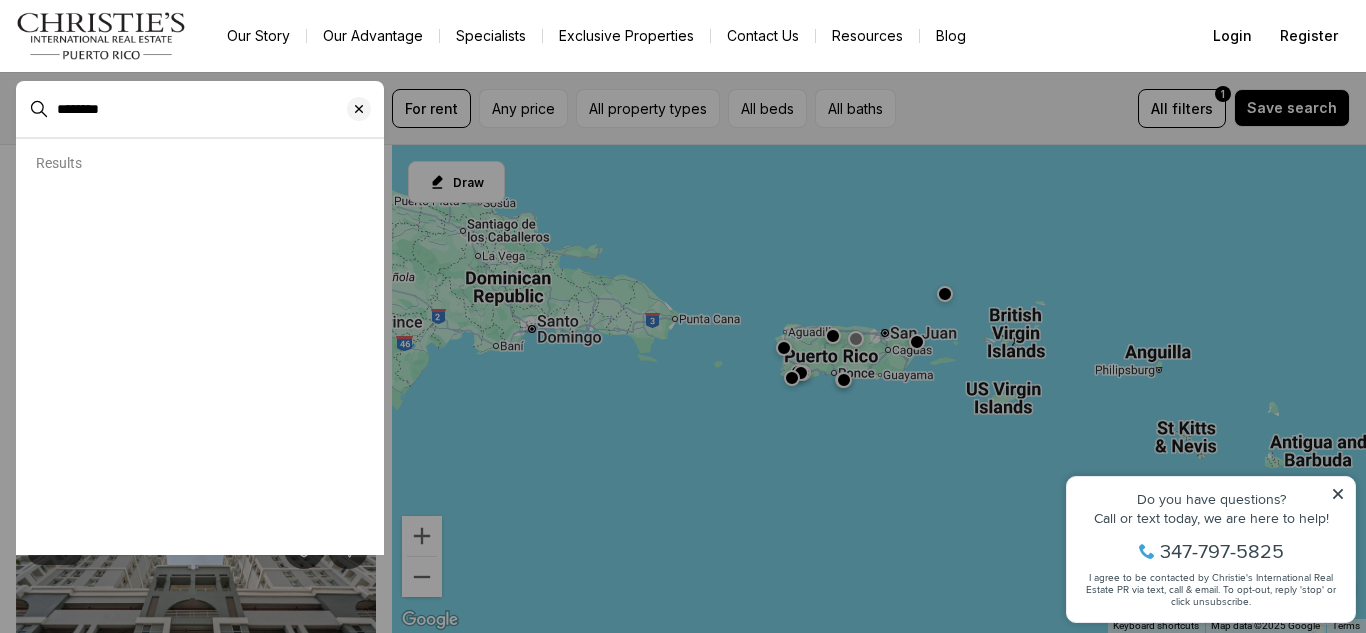 type on "********" 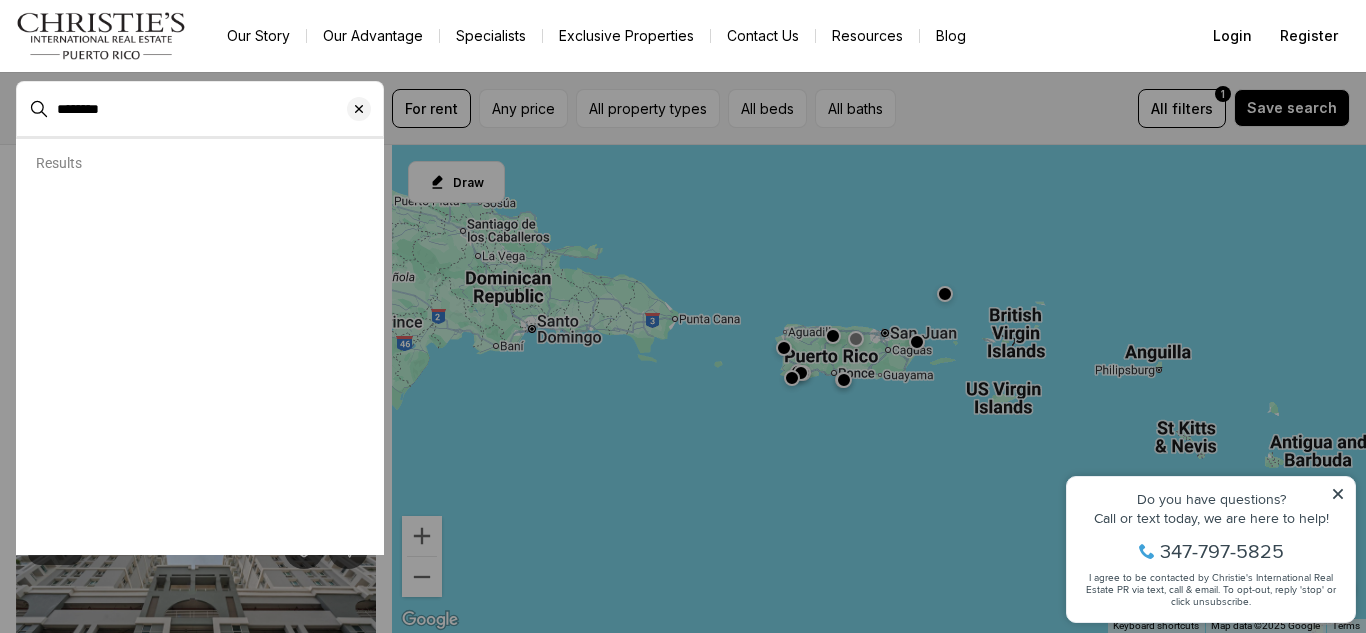 type 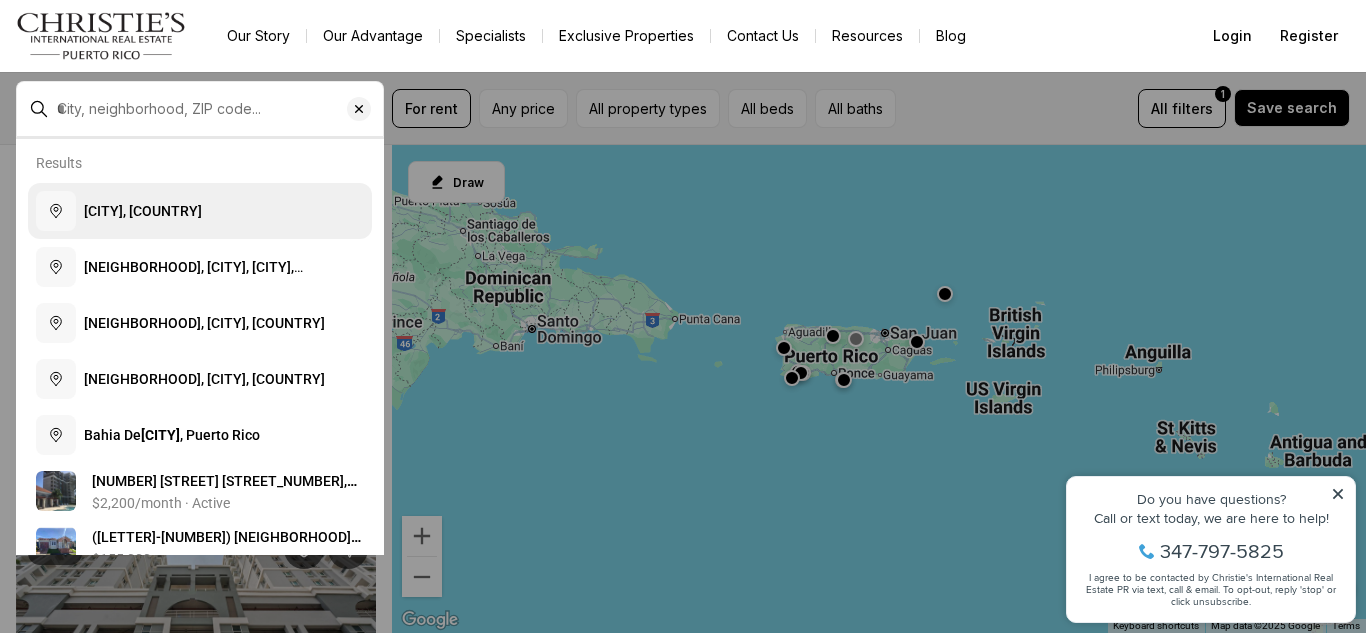 click on "Mayagüez, Puerto Rico" at bounding box center [143, 211] 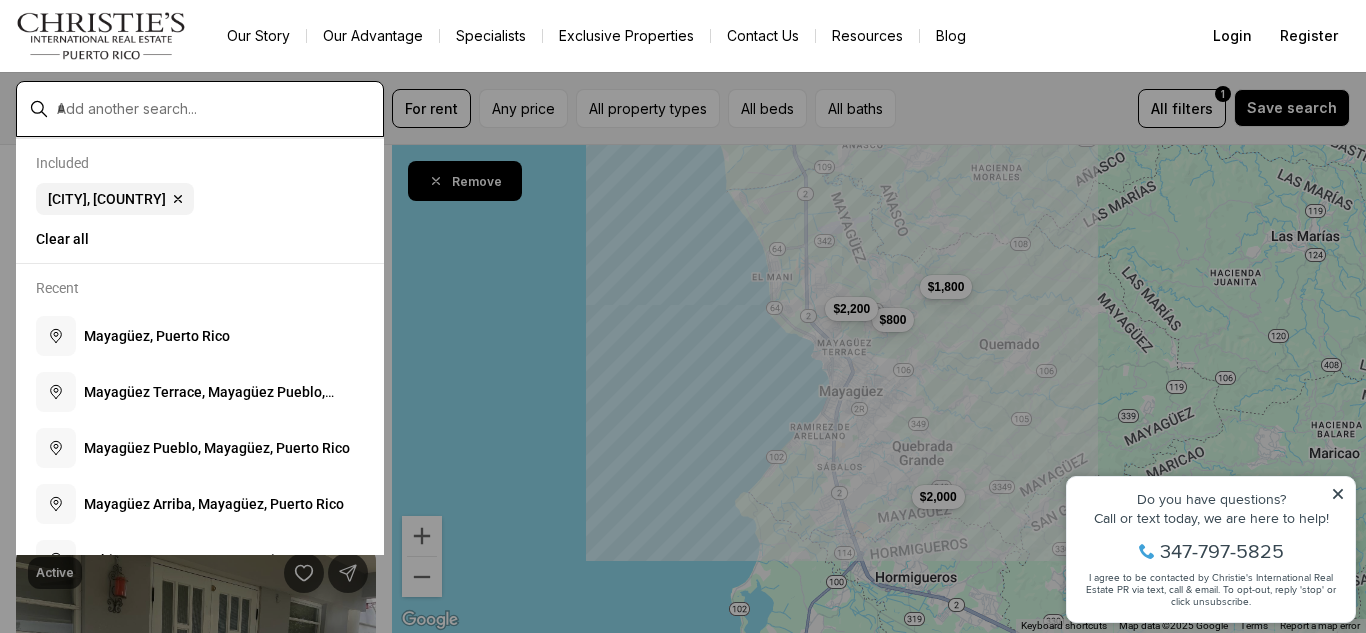 click at bounding box center [216, 109] 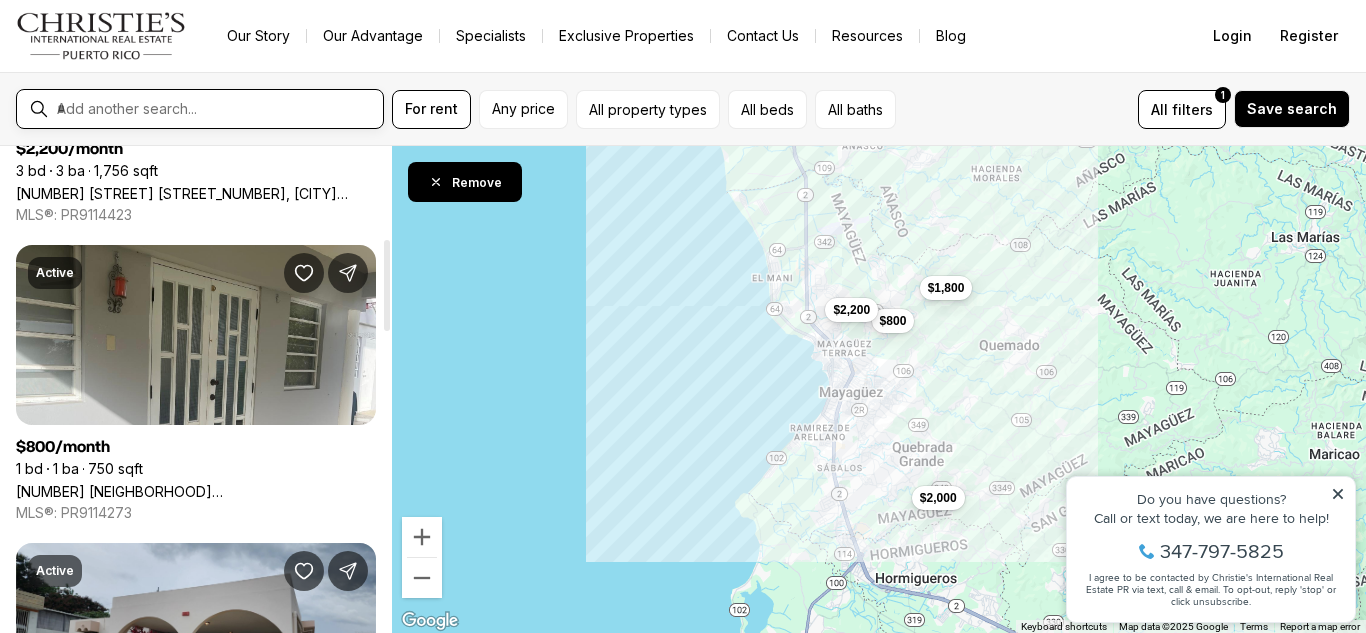 scroll, scrollTop: 300, scrollLeft: 0, axis: vertical 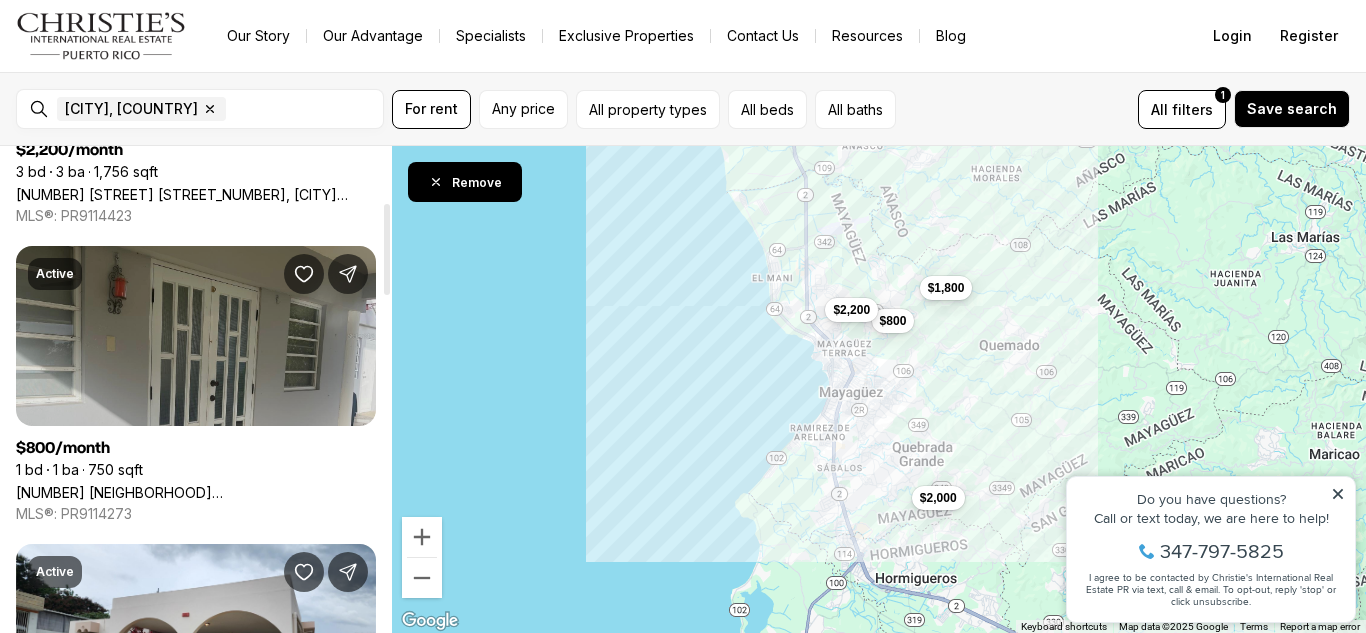 click on "108 BO. MIRADERO SECTOR PITILLO KM 3.2 INT, MAYAGUEZ PR, 00682" at bounding box center (196, 492) 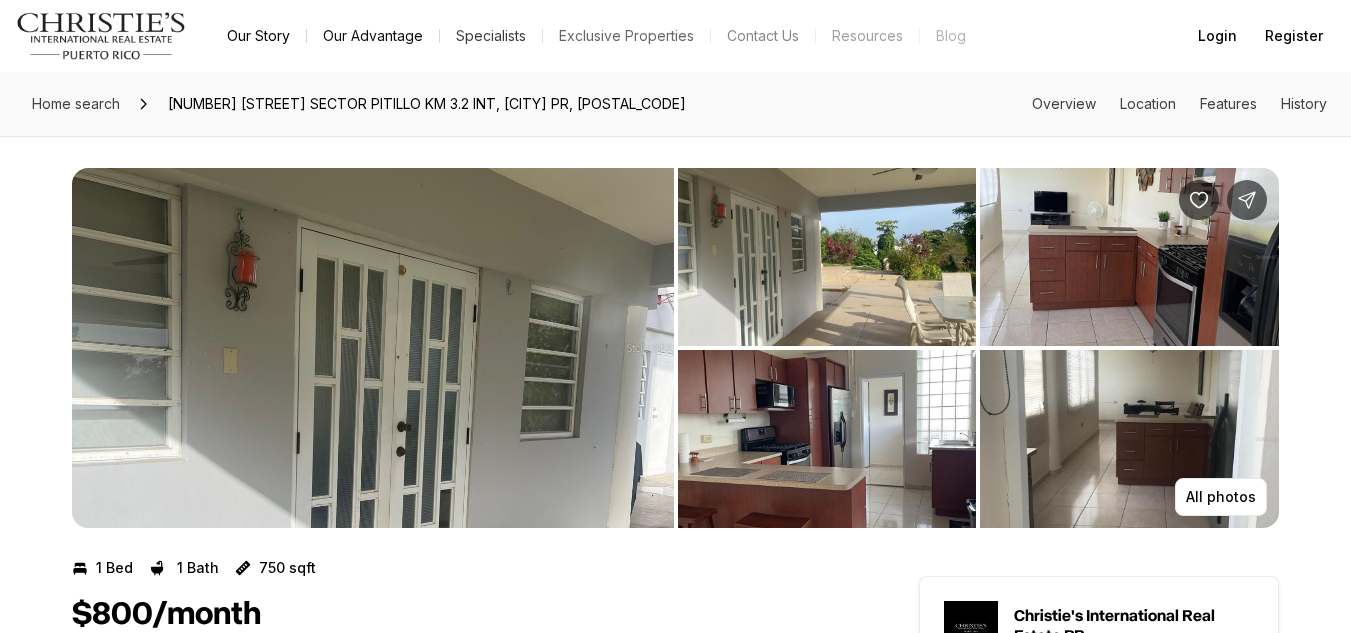 scroll, scrollTop: 200, scrollLeft: 0, axis: vertical 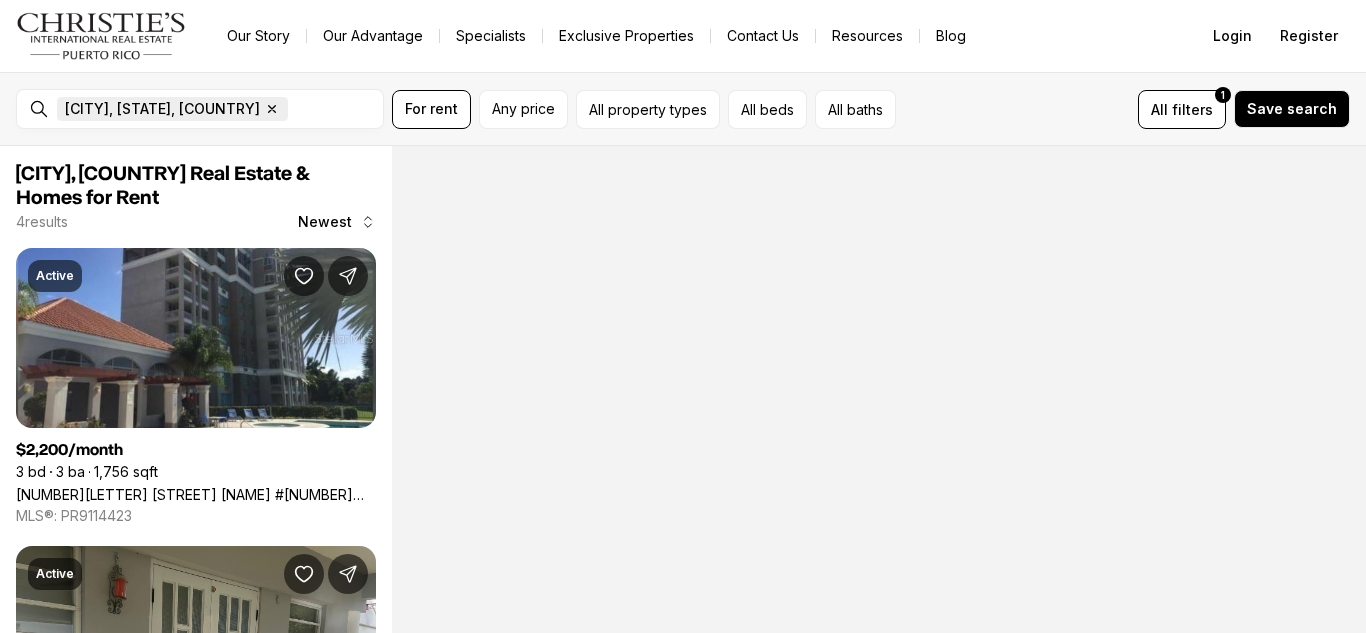 click 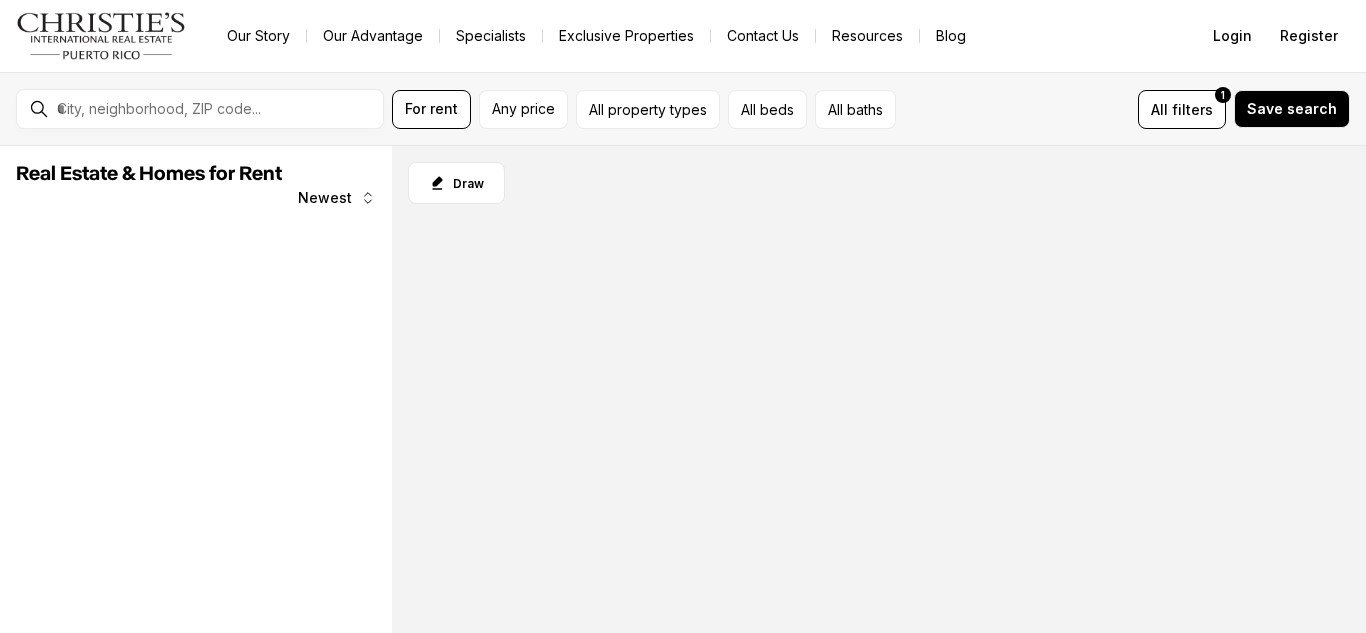 scroll, scrollTop: 0, scrollLeft: 0, axis: both 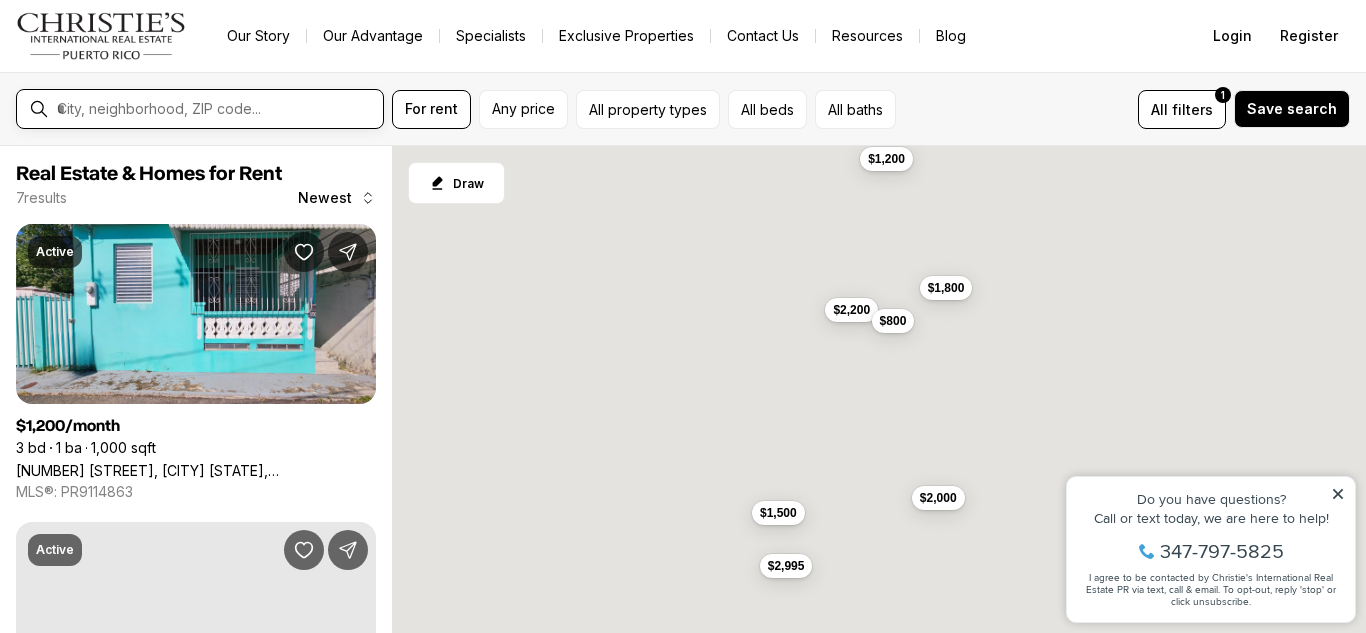 click at bounding box center (216, 109) 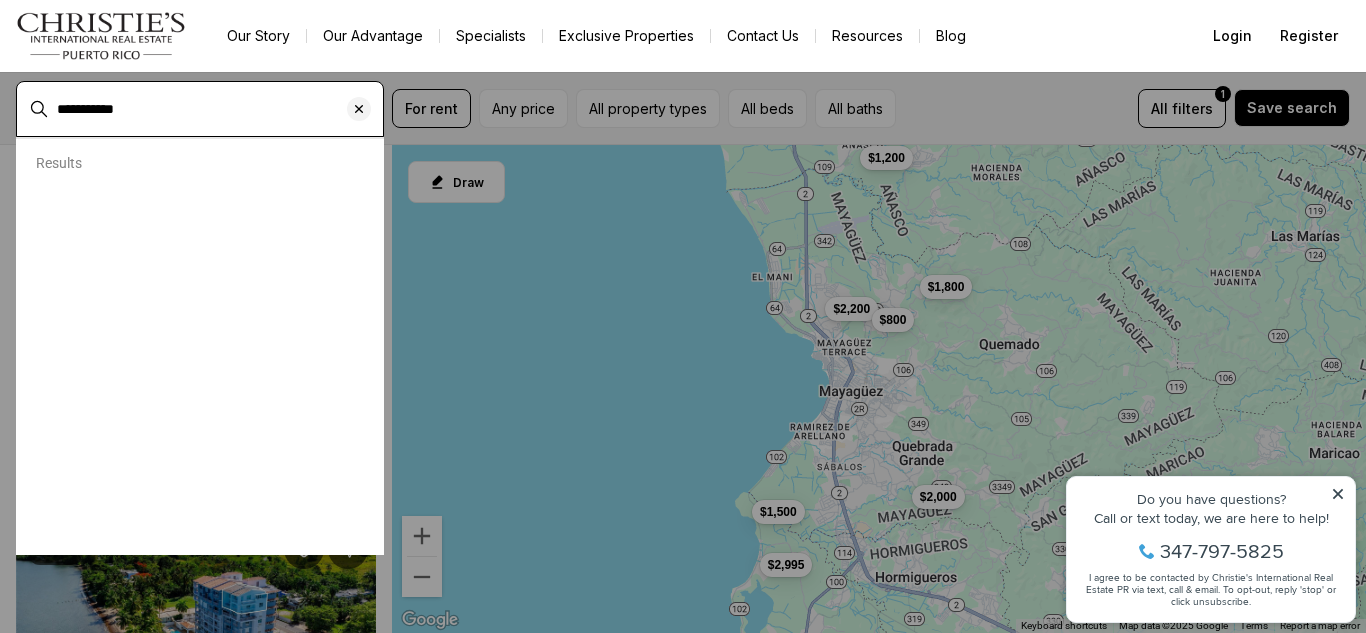 type on "**********" 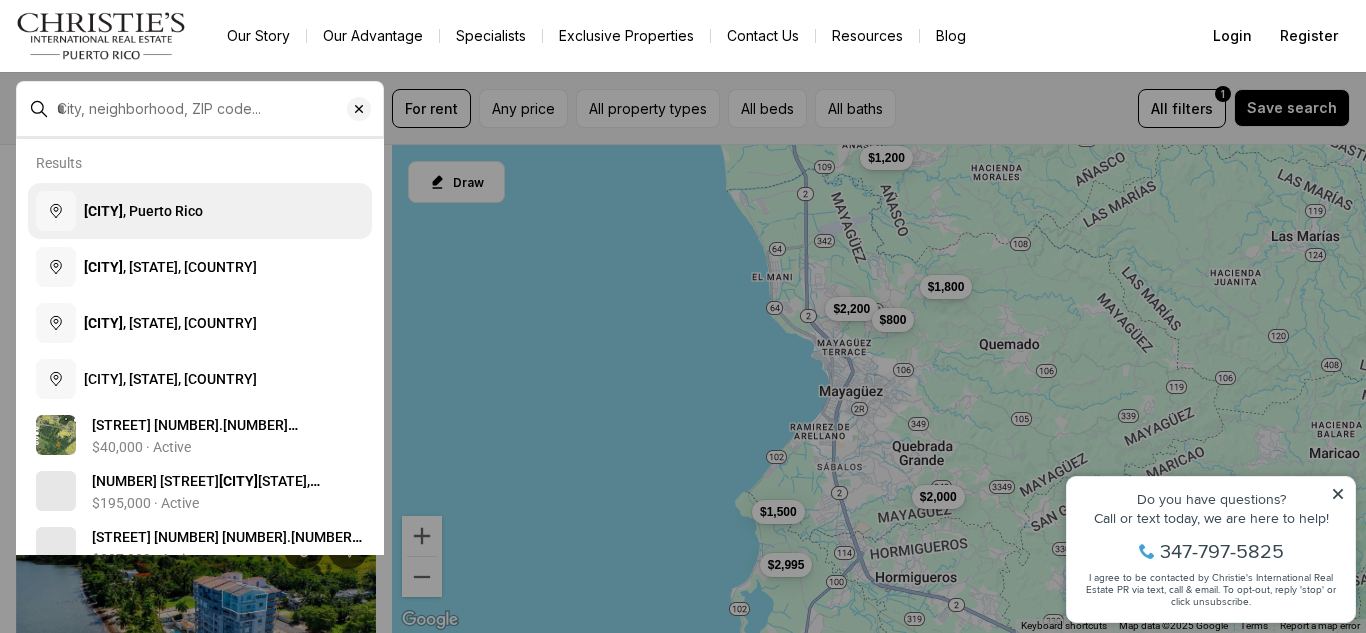 click on "Hormigueros , Puerto Rico" at bounding box center (200, 211) 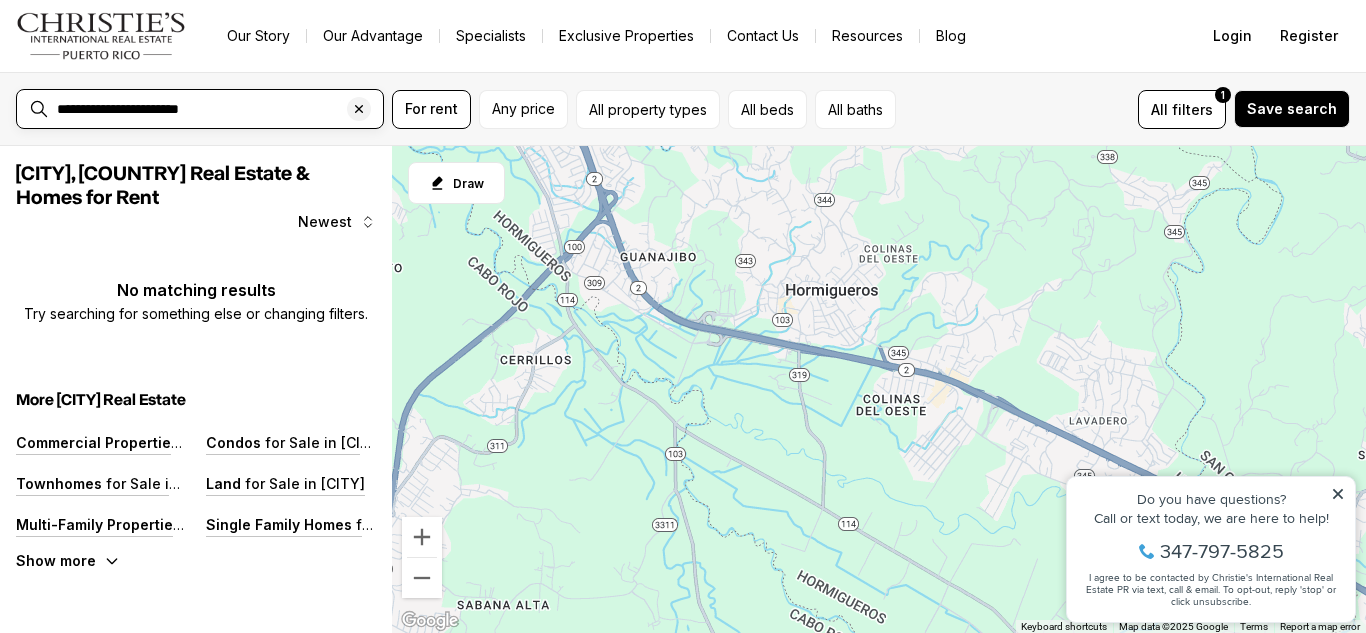 drag, startPoint x: 235, startPoint y: 108, endPoint x: 29, endPoint y: 97, distance: 206.29349 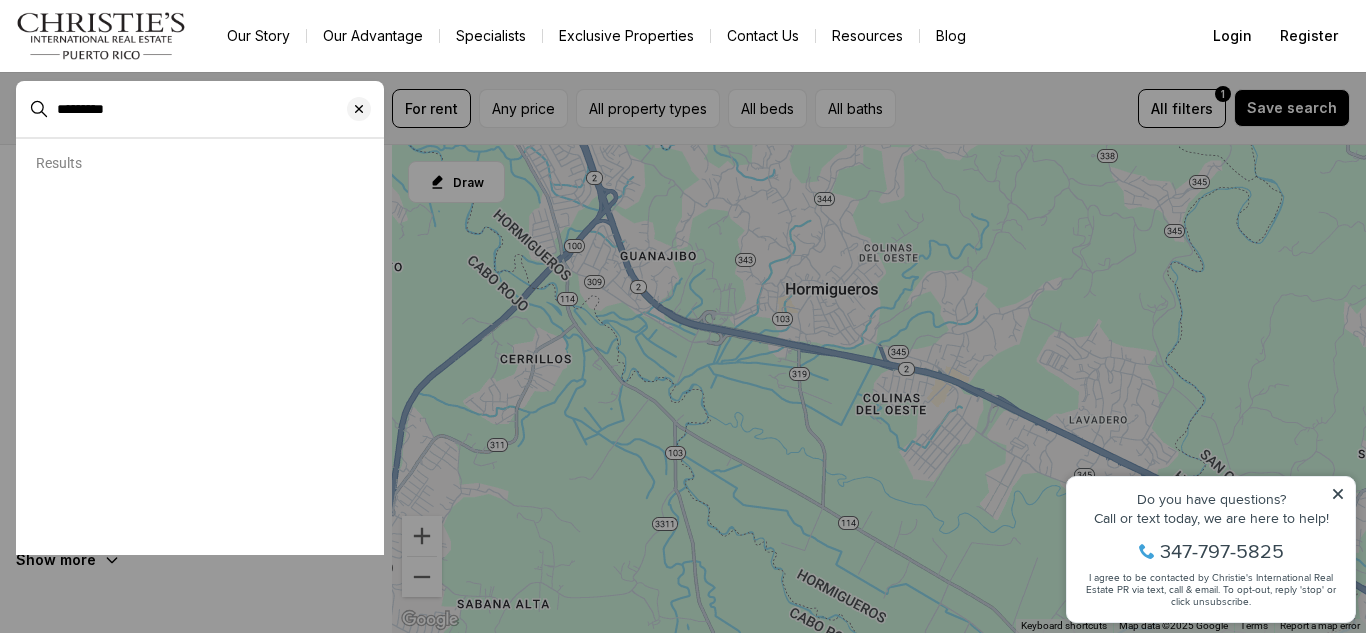 type on "*********" 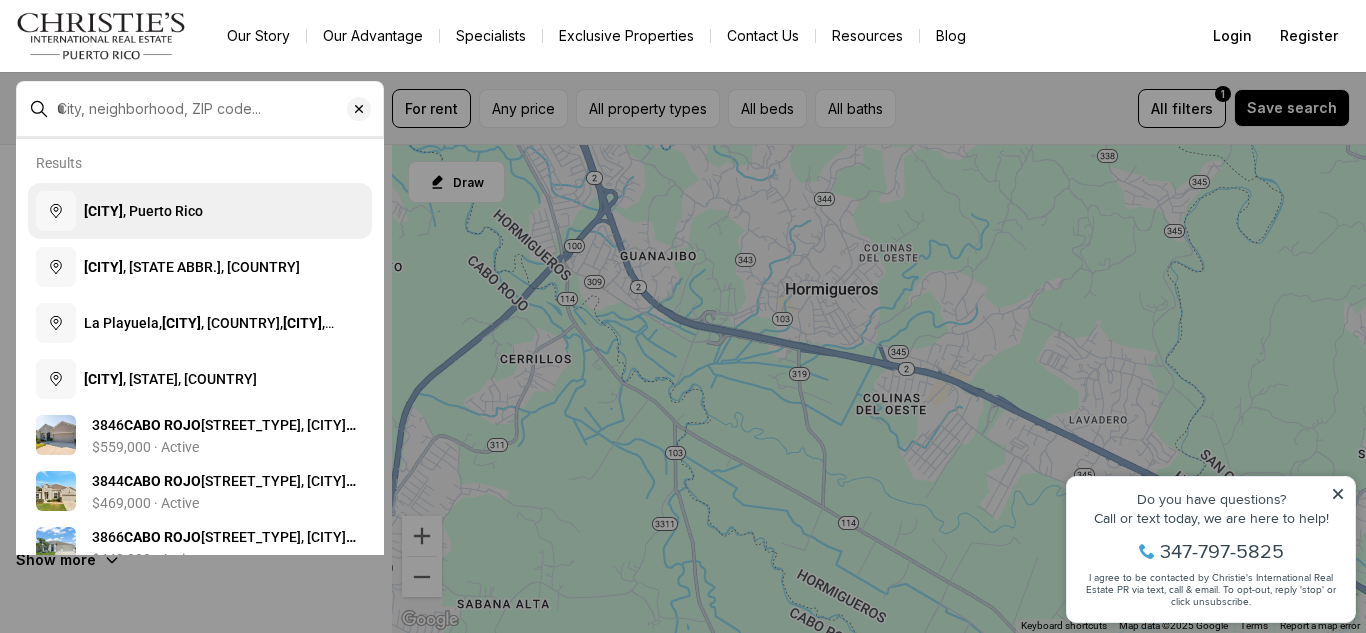 click on "Cabo Rojo" at bounding box center (103, 211) 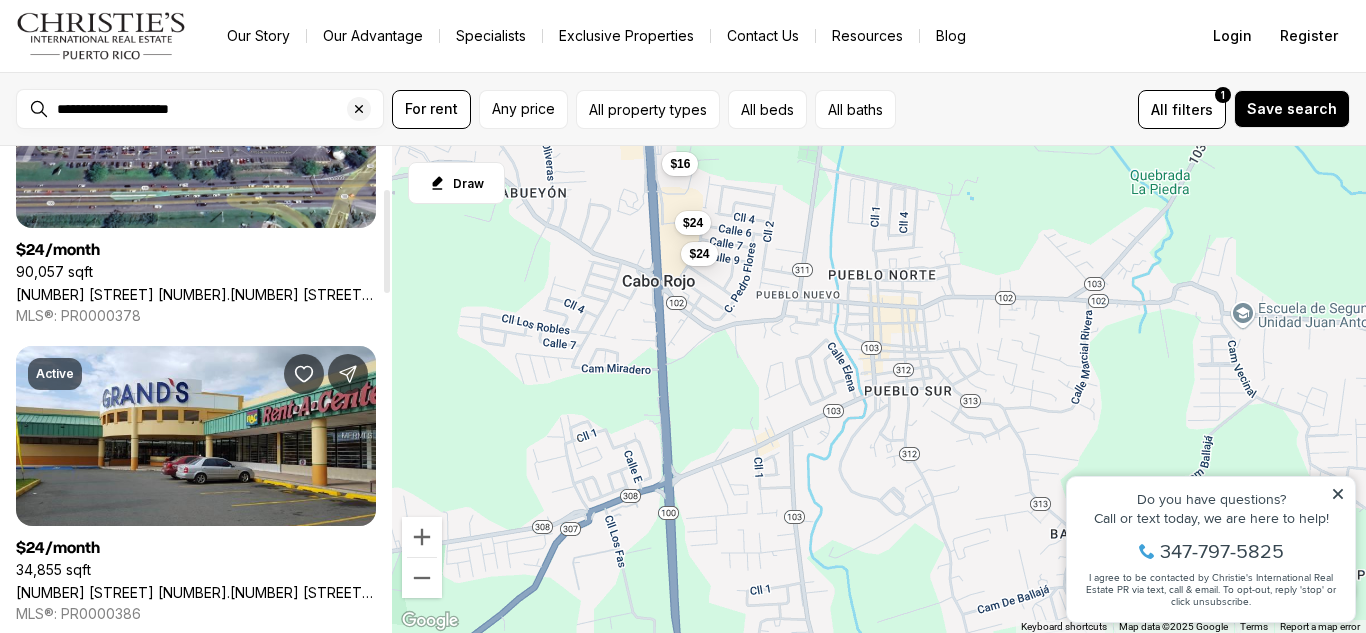 scroll, scrollTop: 100, scrollLeft: 0, axis: vertical 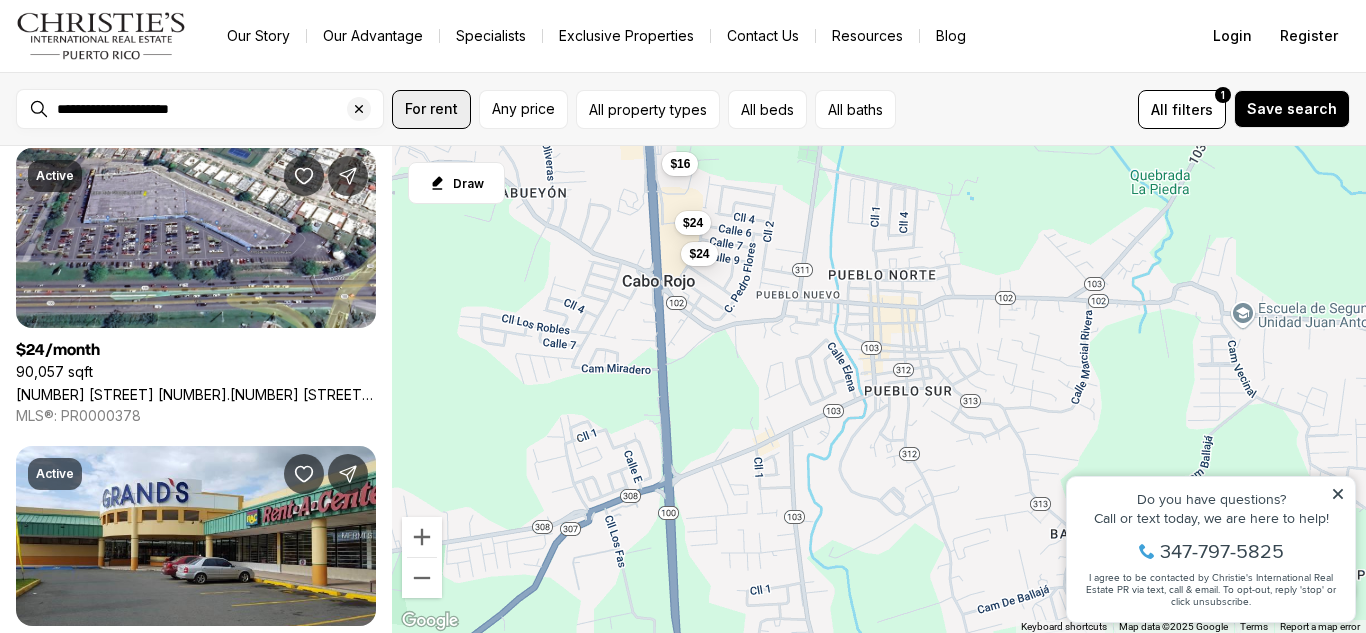 click on "For rent" at bounding box center [431, 109] 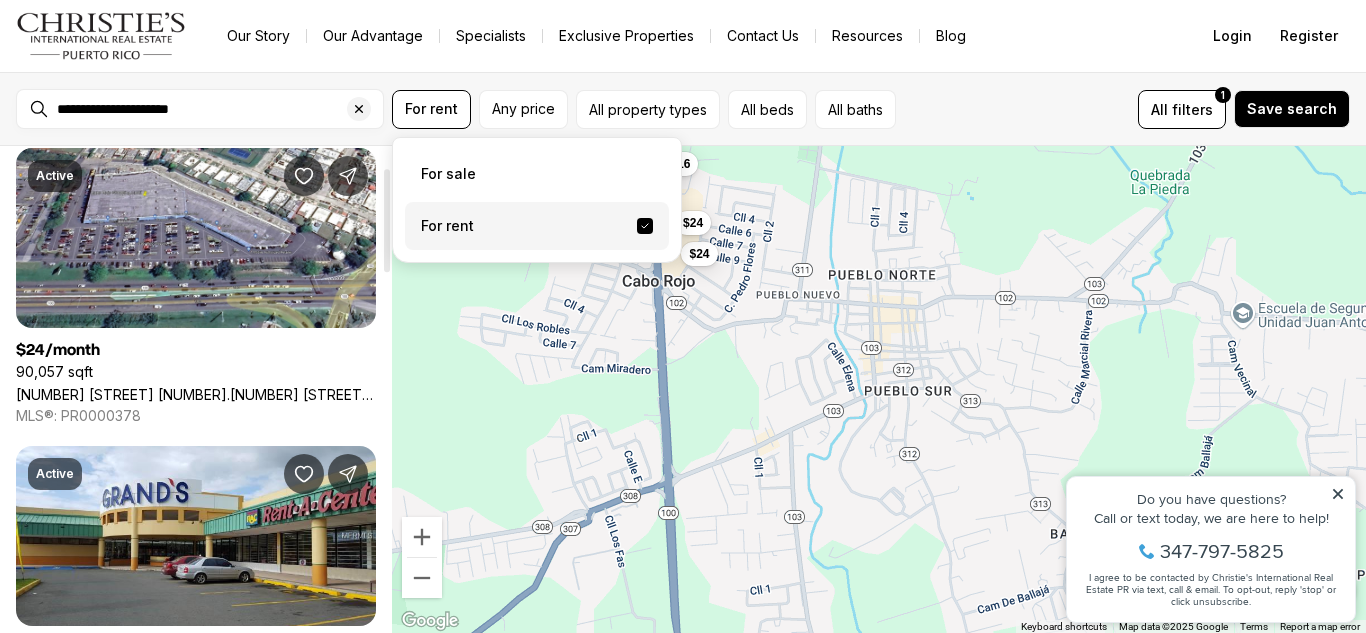 click on "For rent" at bounding box center (537, 226) 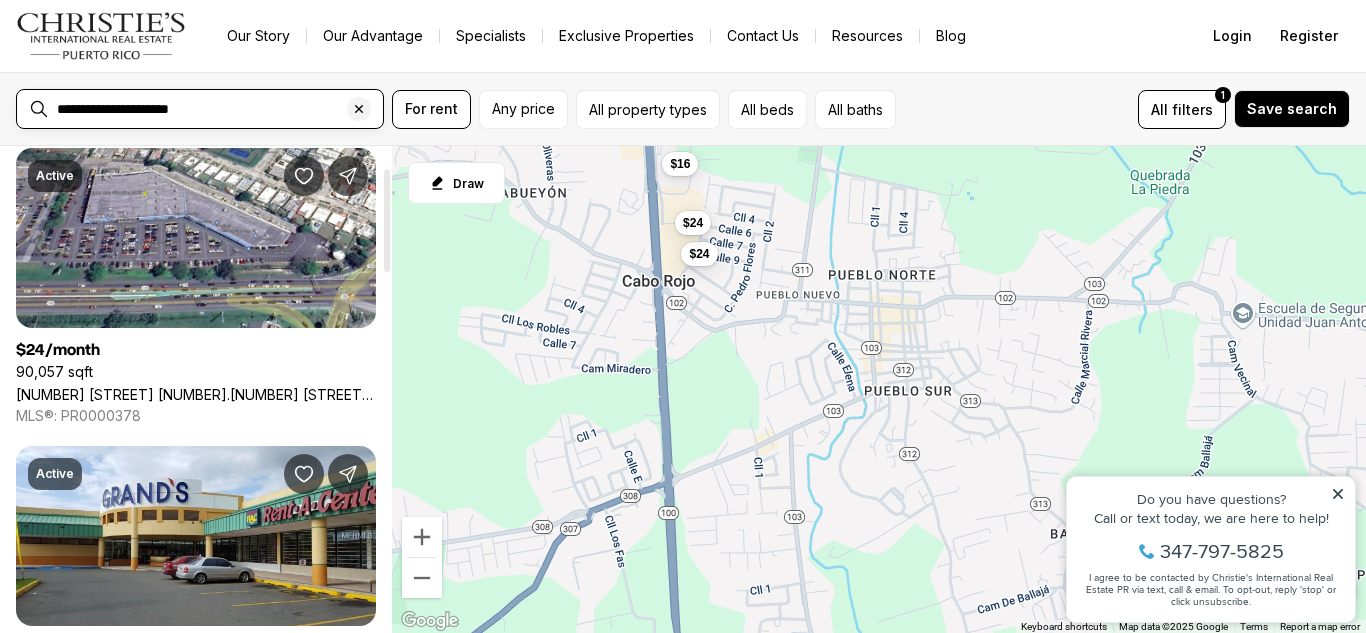 drag, startPoint x: 229, startPoint y: 113, endPoint x: 25, endPoint y: 107, distance: 204.08821 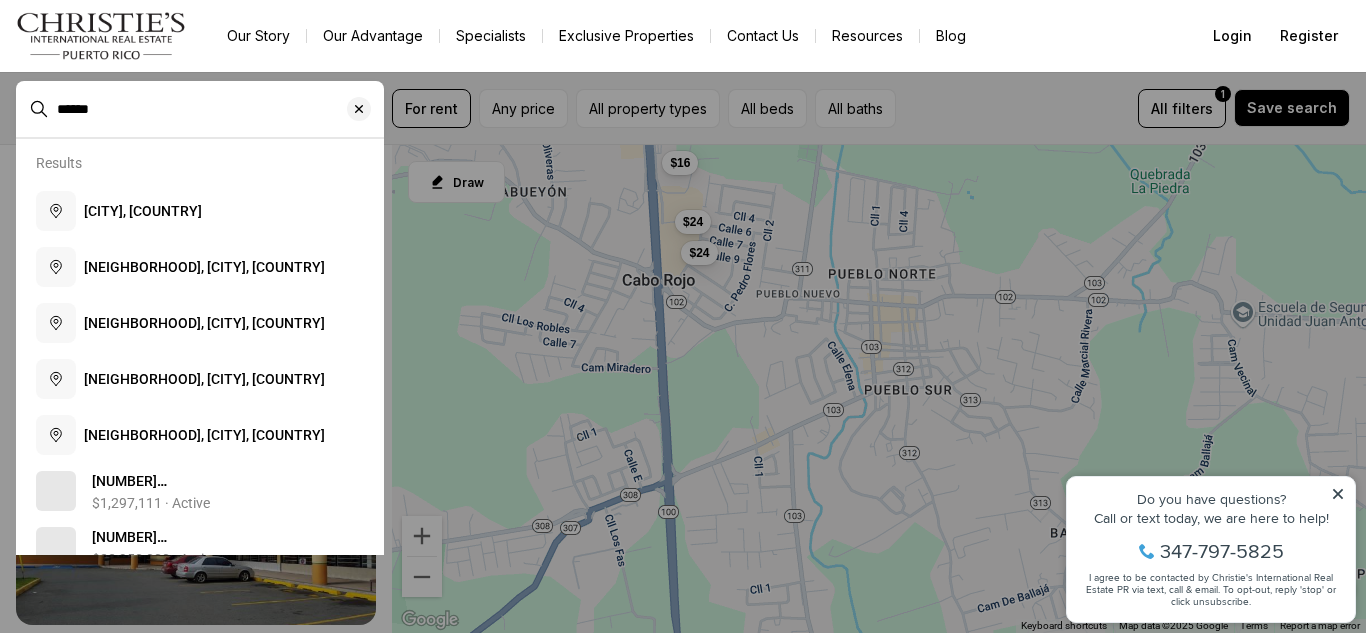 type on "******" 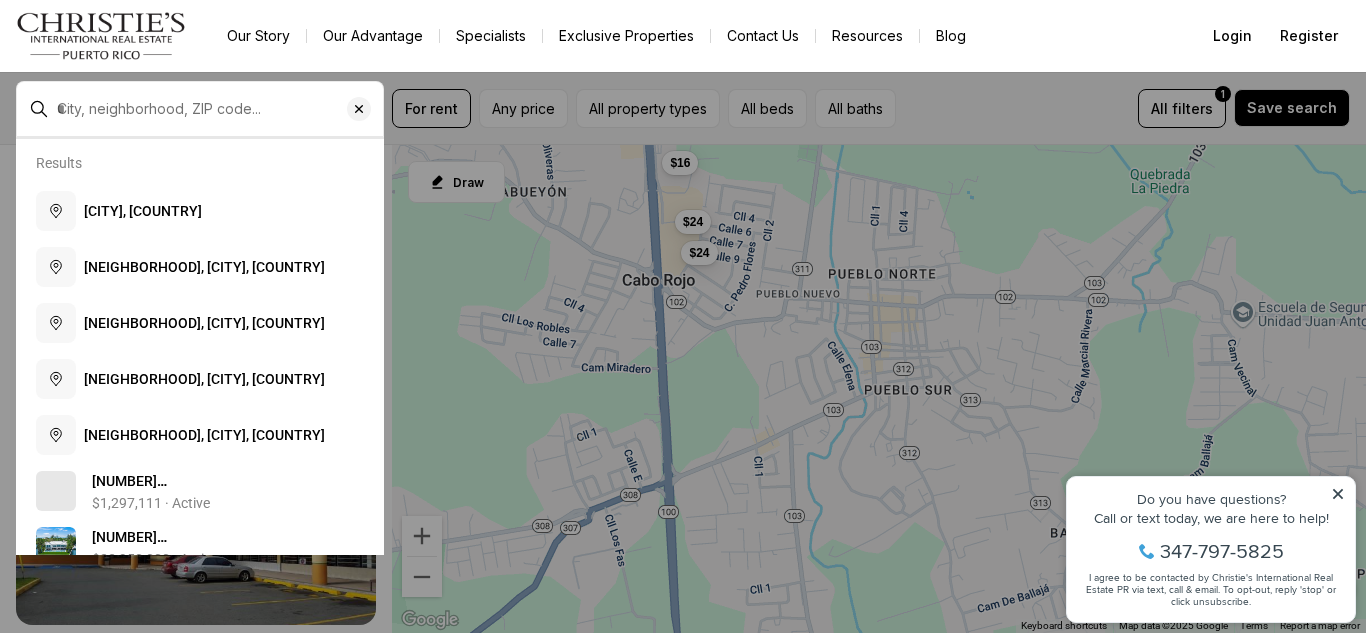 type on "**********" 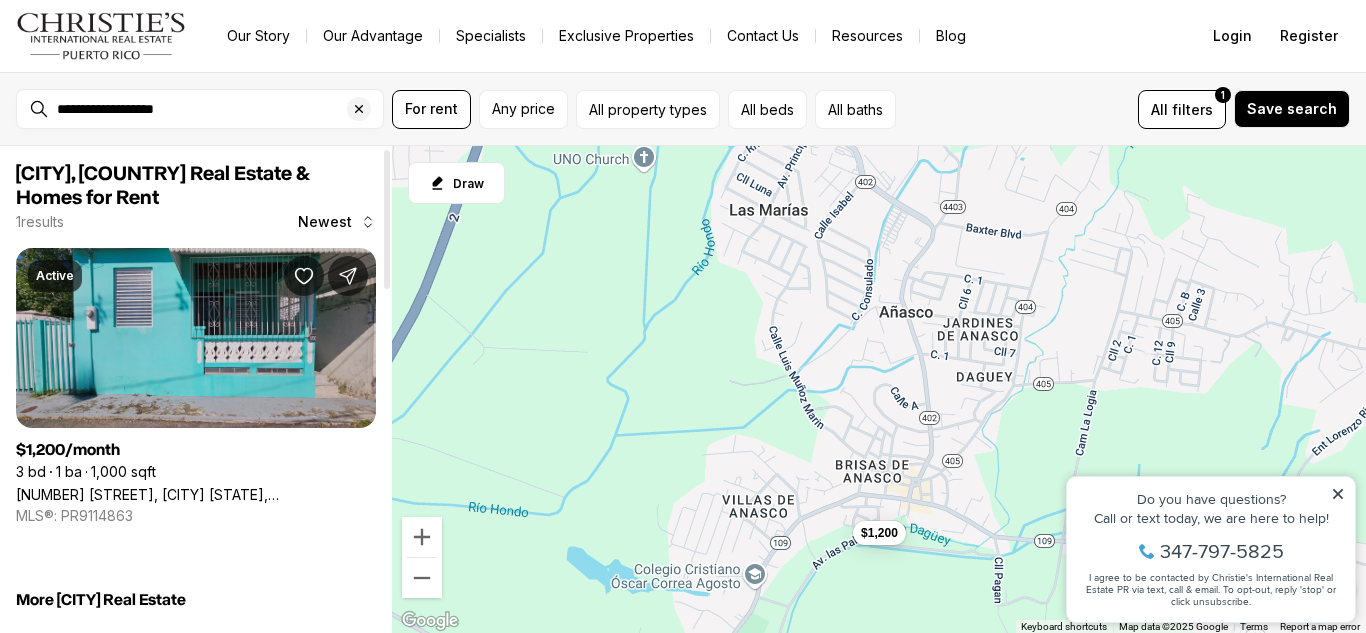 scroll, scrollTop: 100, scrollLeft: 0, axis: vertical 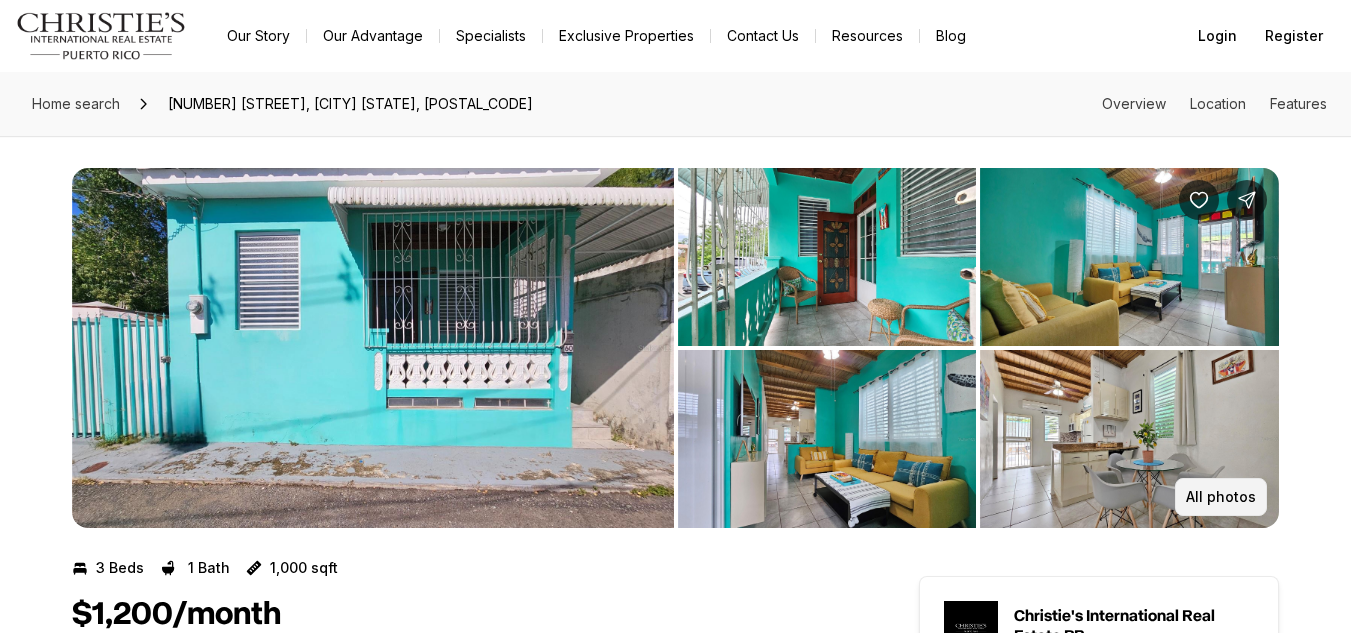 click on "All photos" at bounding box center (1221, 497) 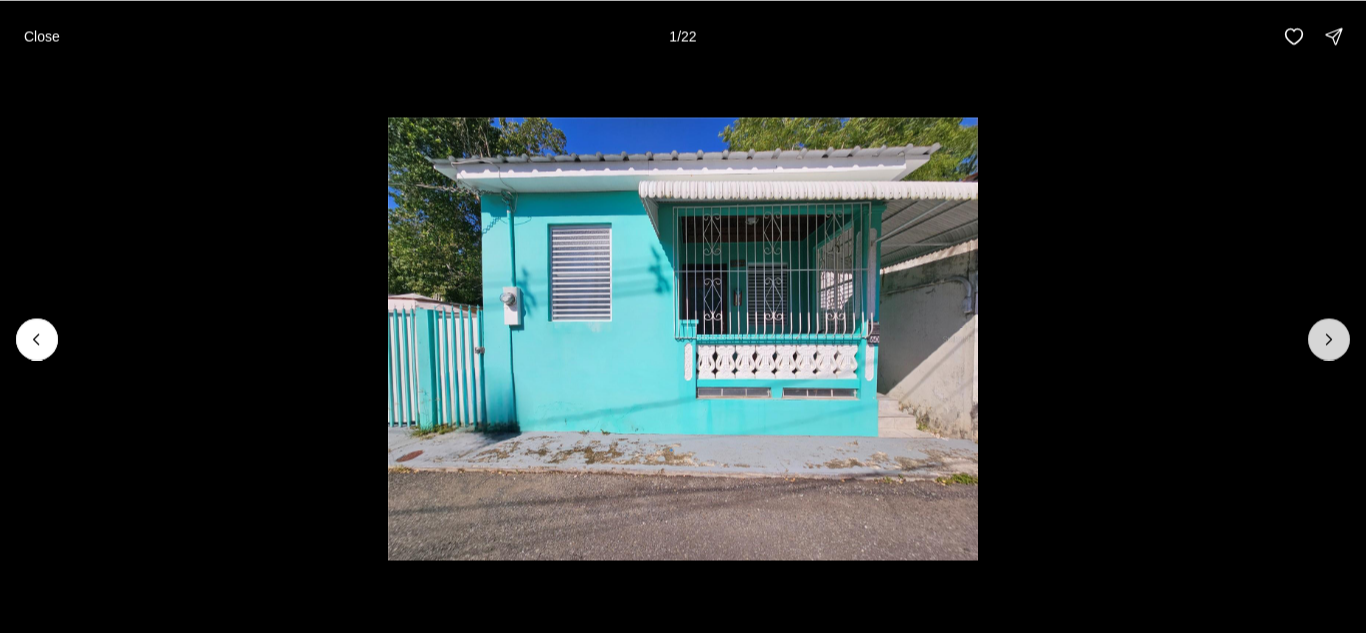 click at bounding box center [1329, 339] 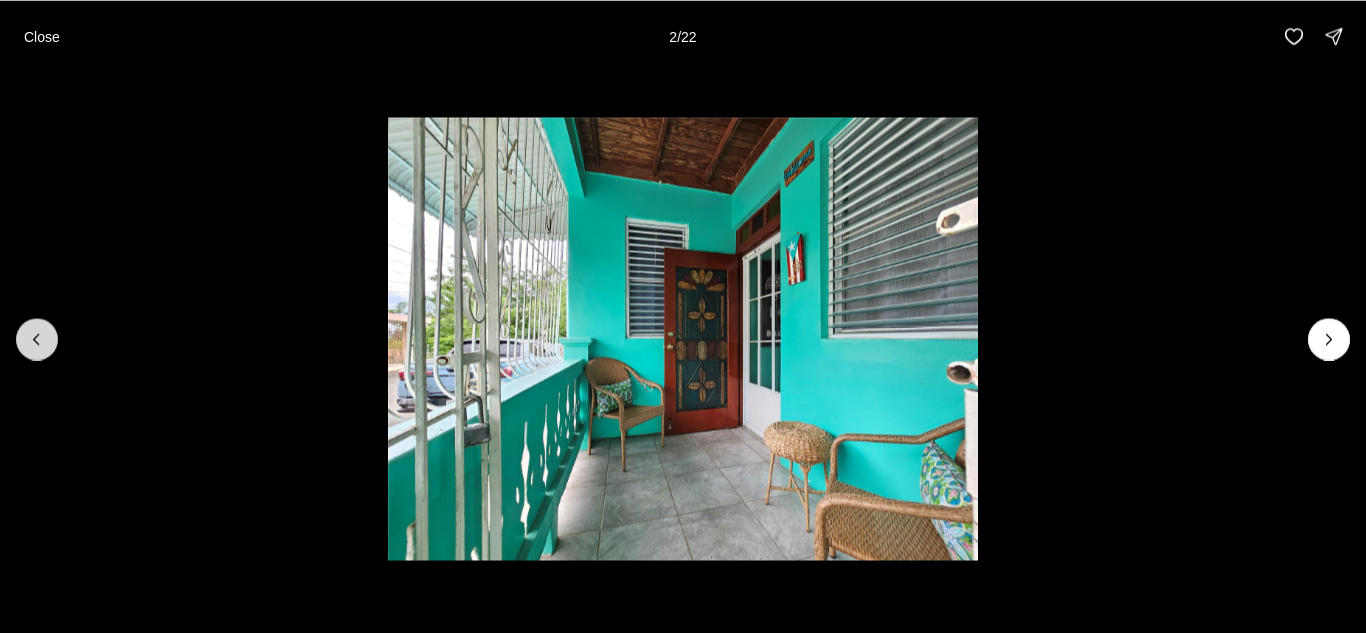 click 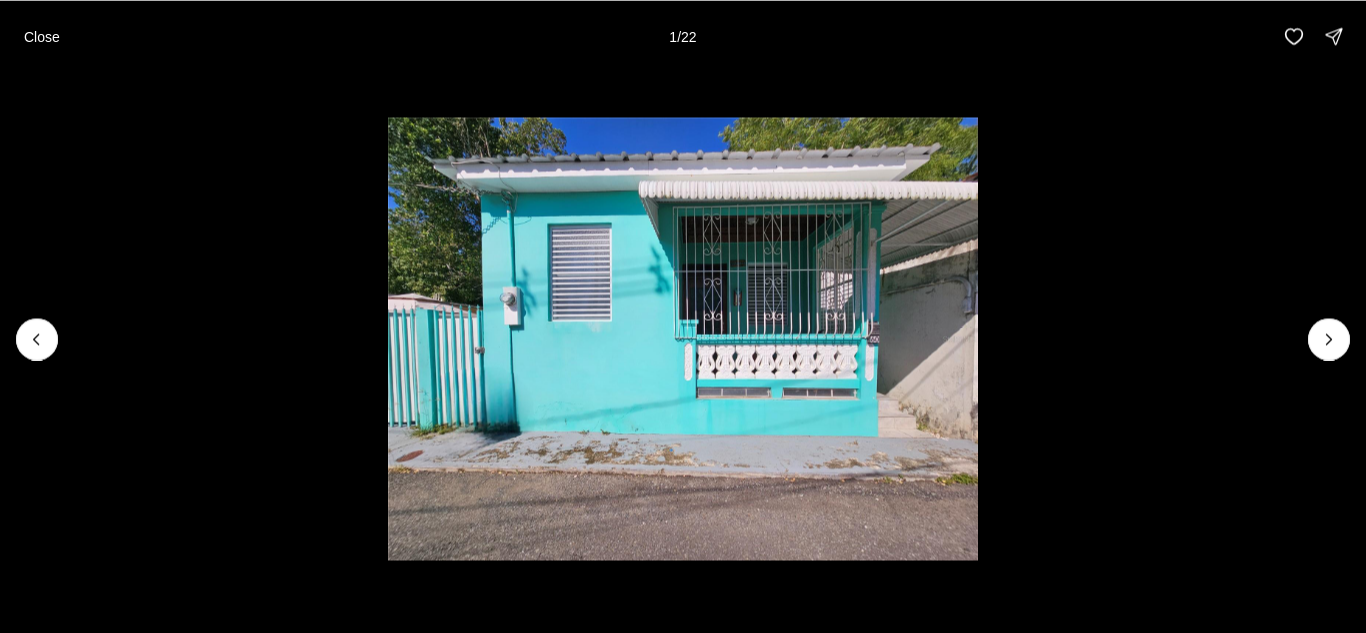 scroll, scrollTop: 0, scrollLeft: 0, axis: both 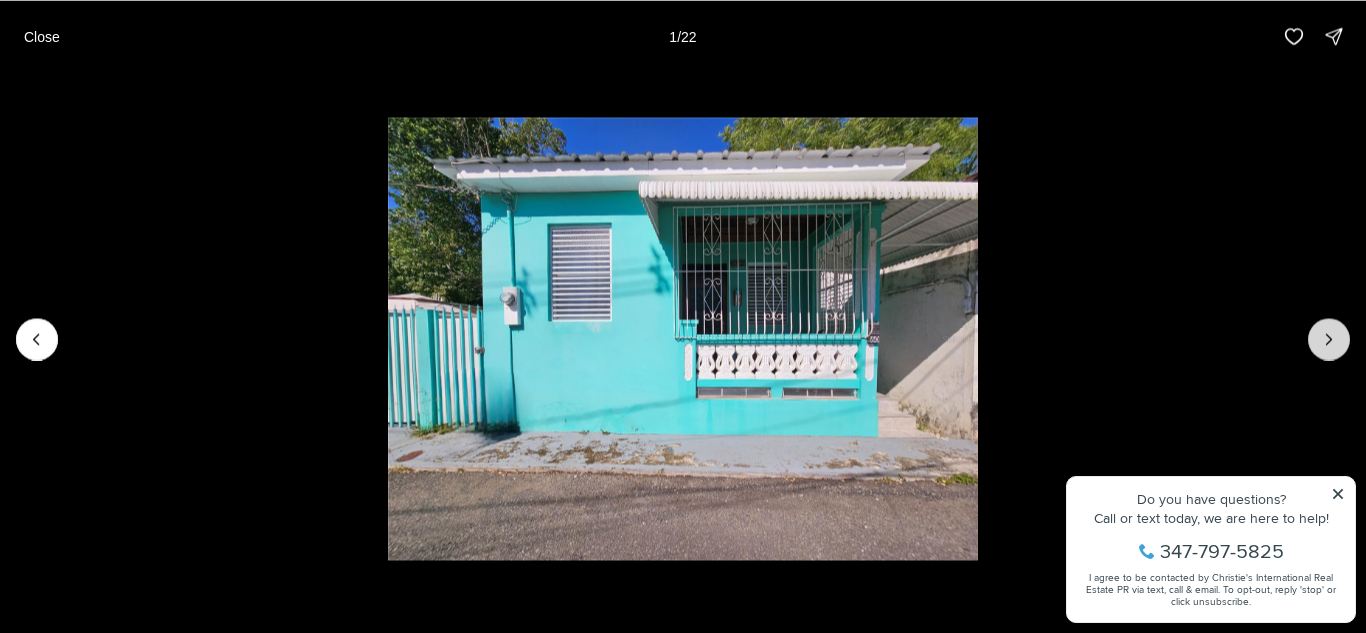 click at bounding box center [1329, 339] 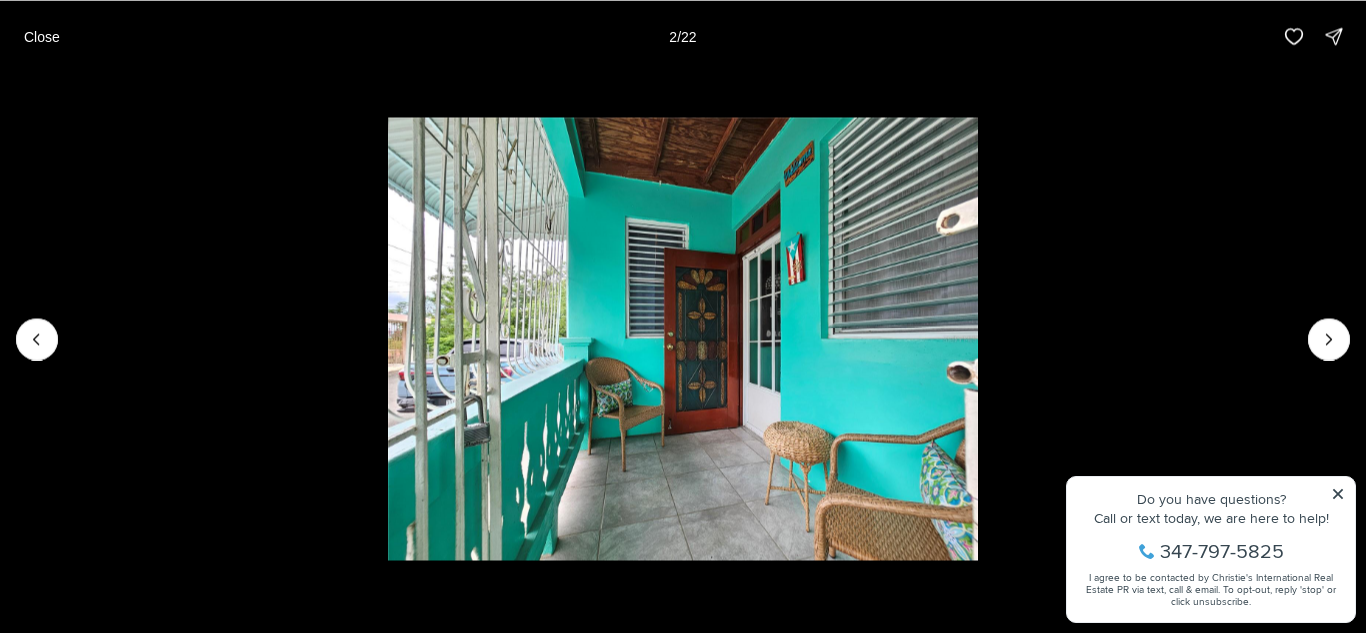 click at bounding box center (683, 338) 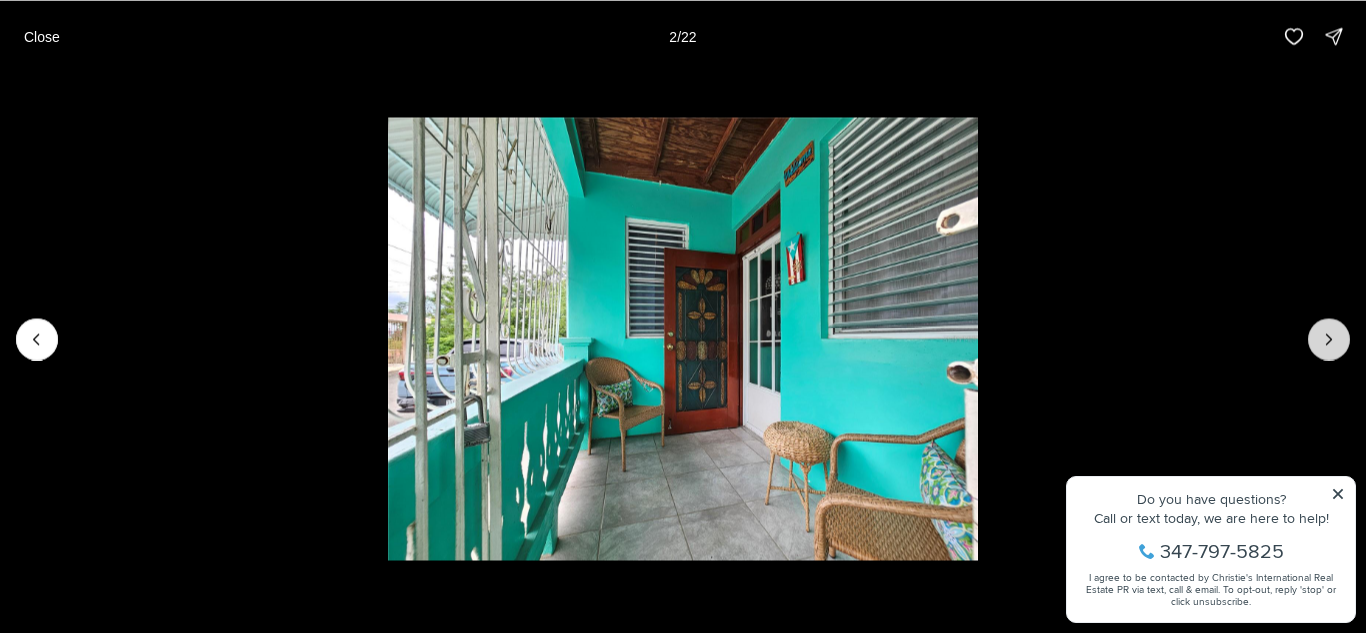 click 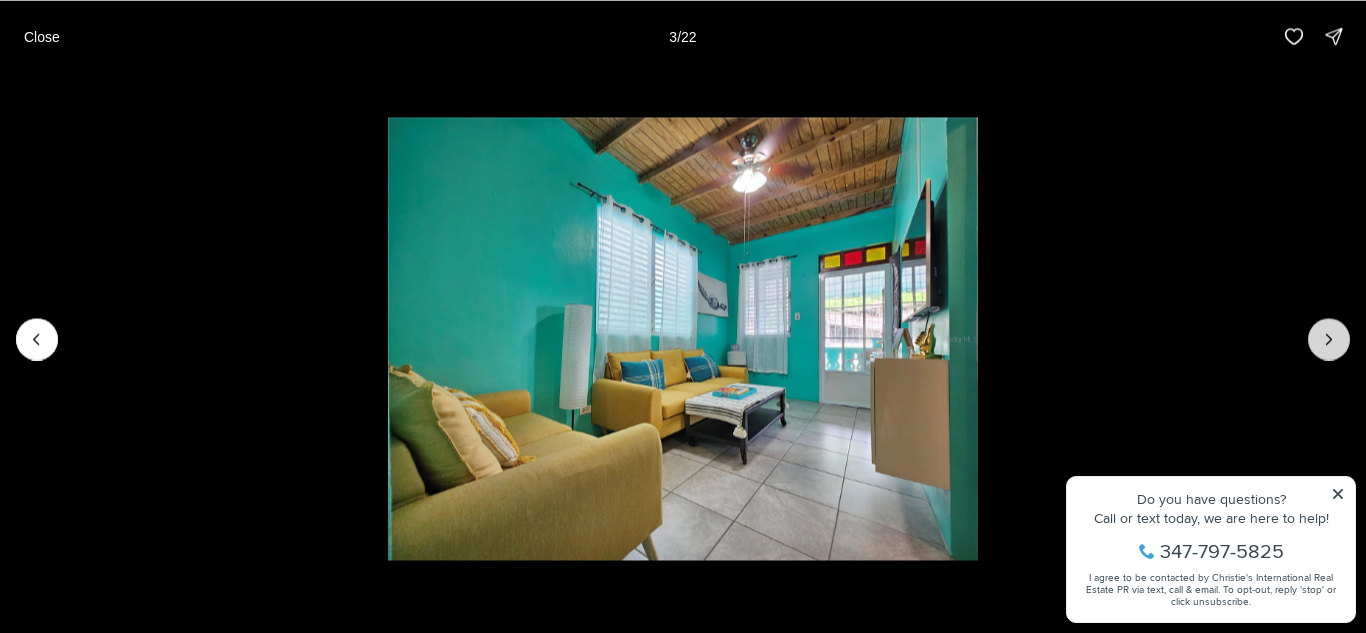 click 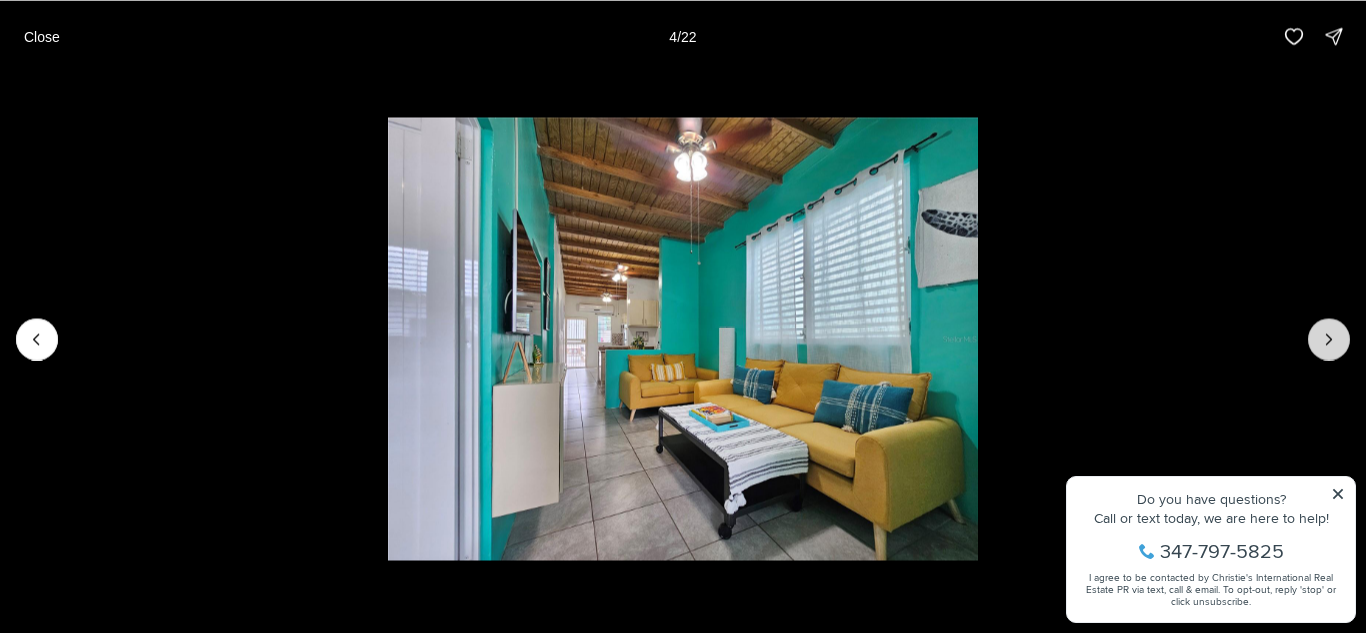 click 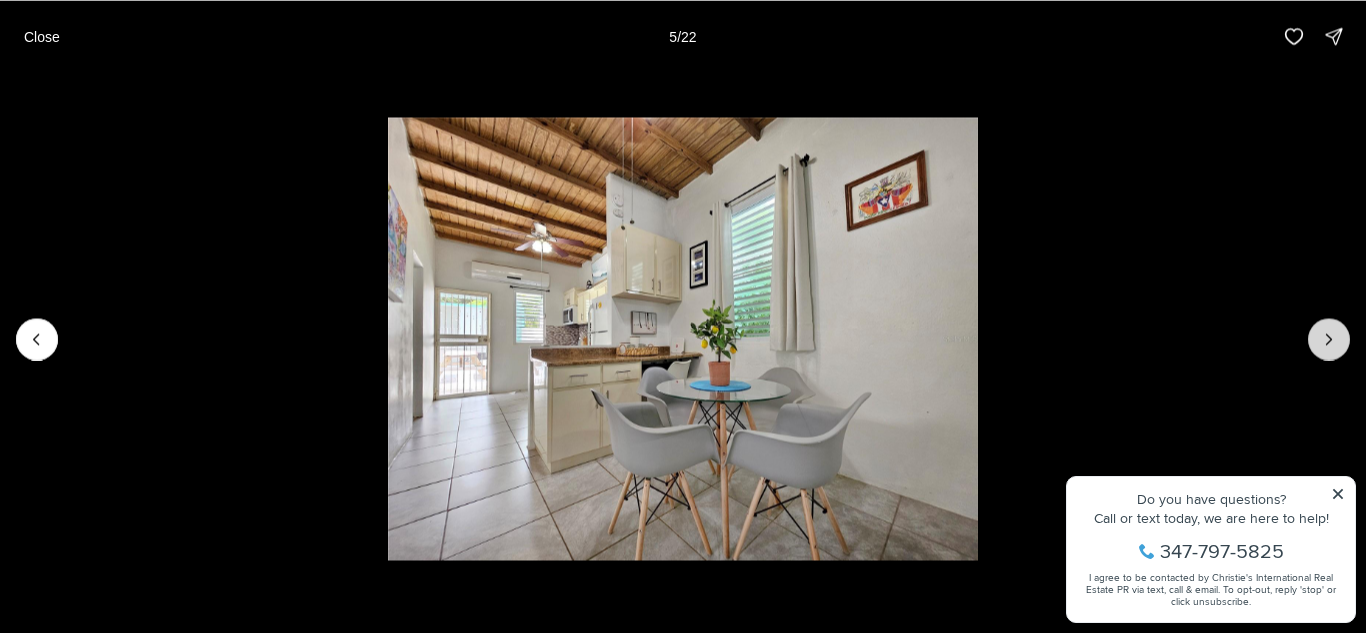 click 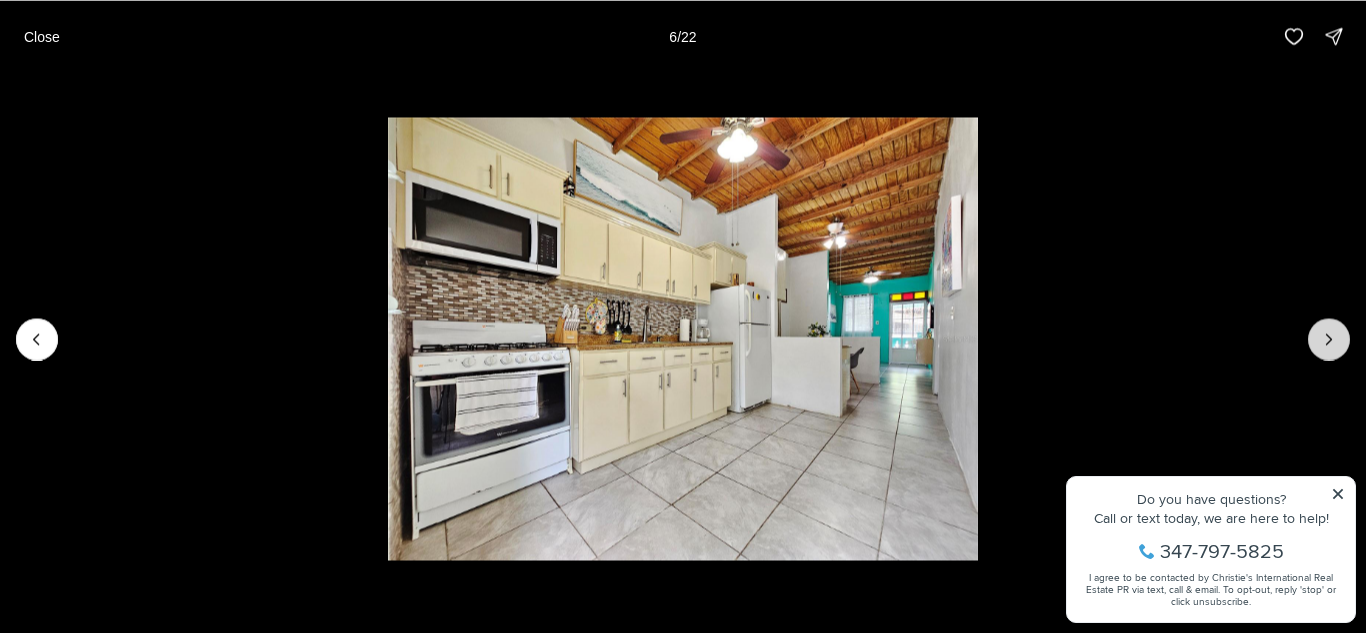 click 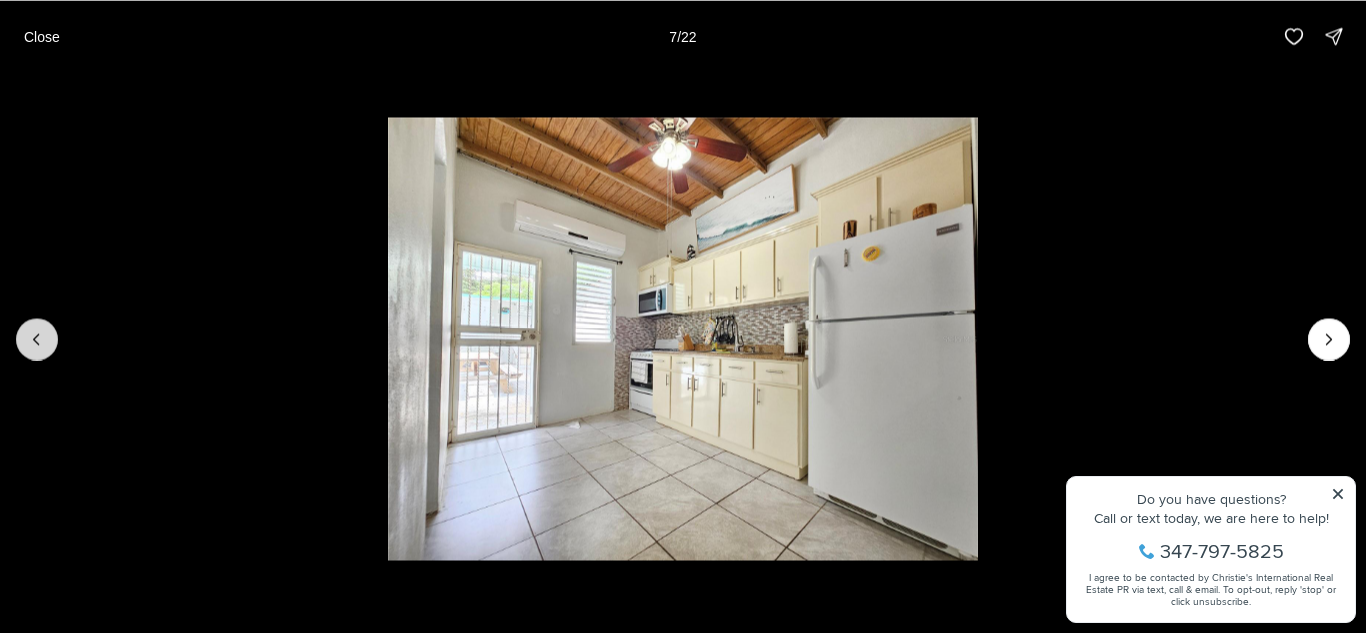 click at bounding box center (37, 339) 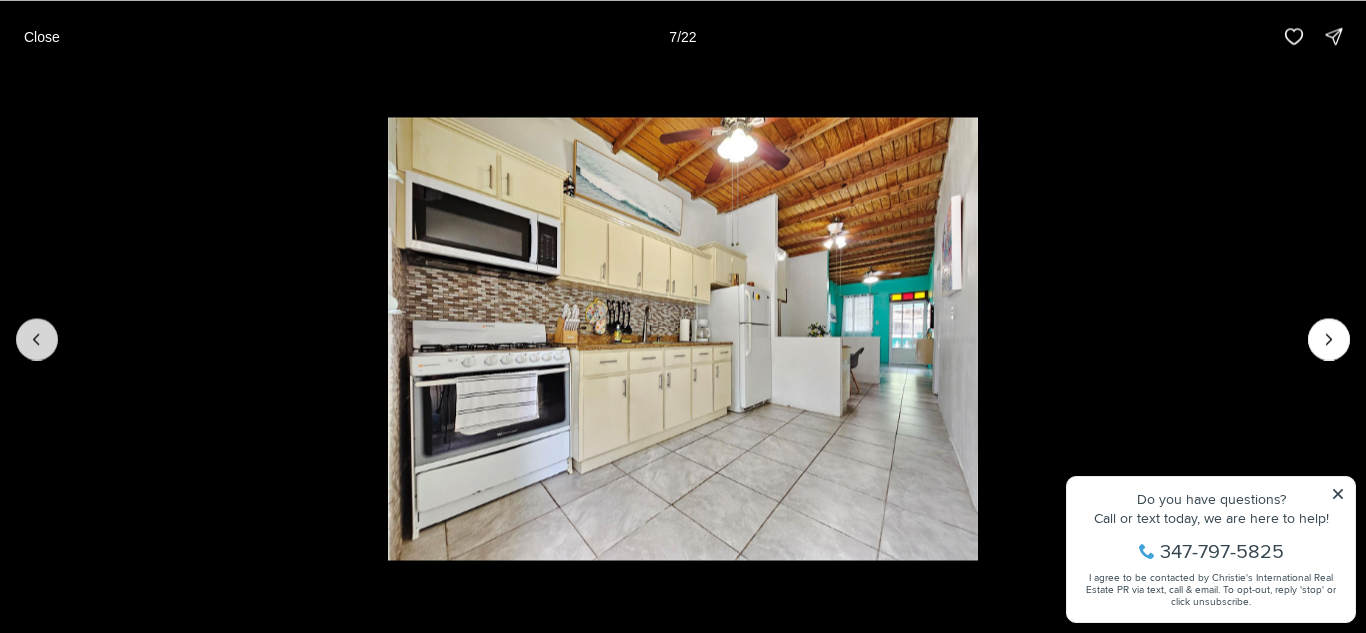 click at bounding box center [37, 339] 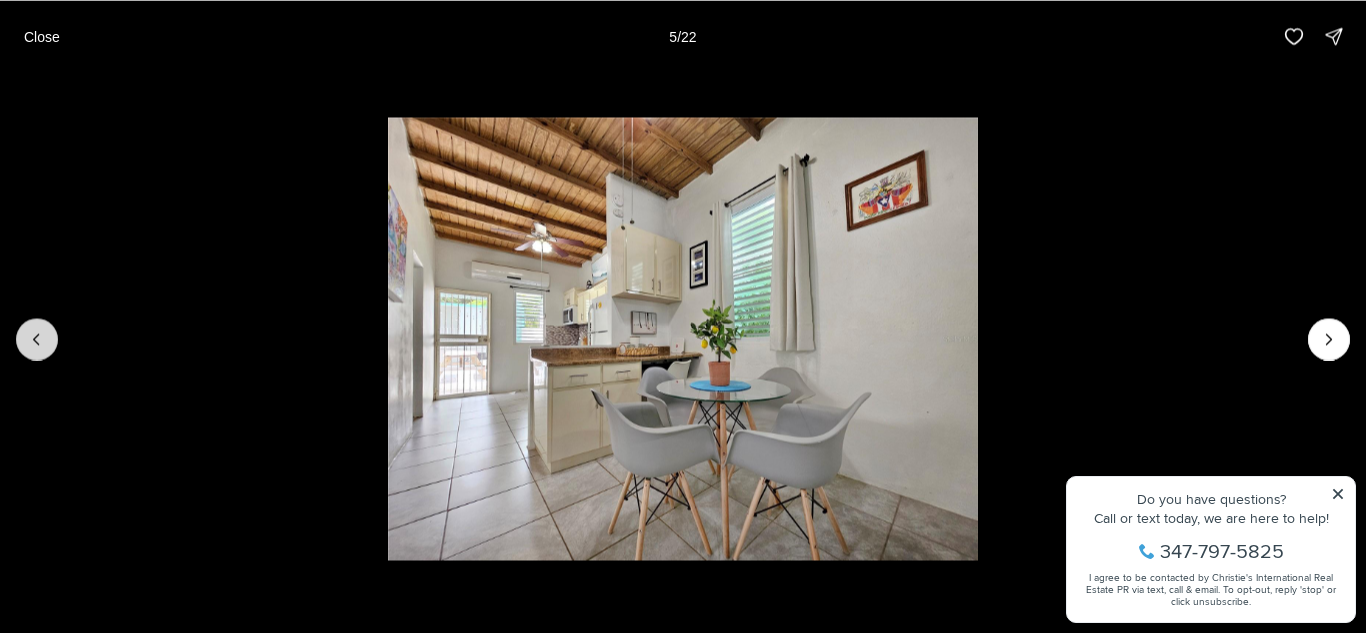 click at bounding box center (37, 339) 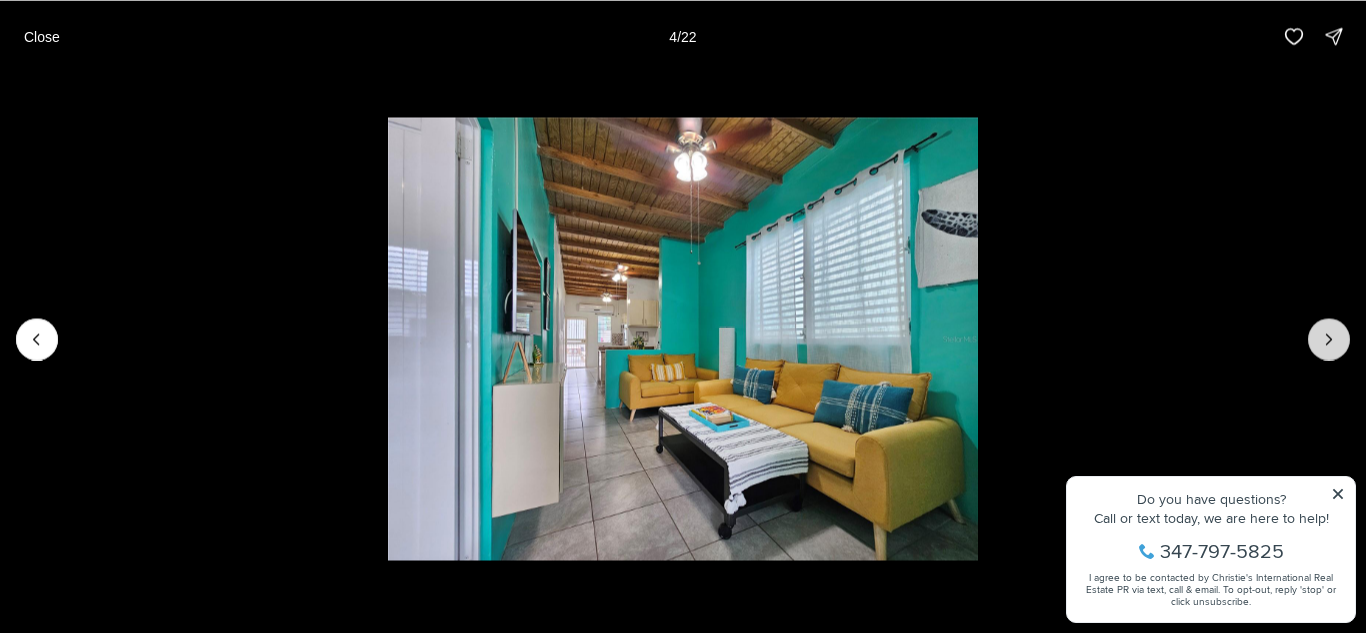 click 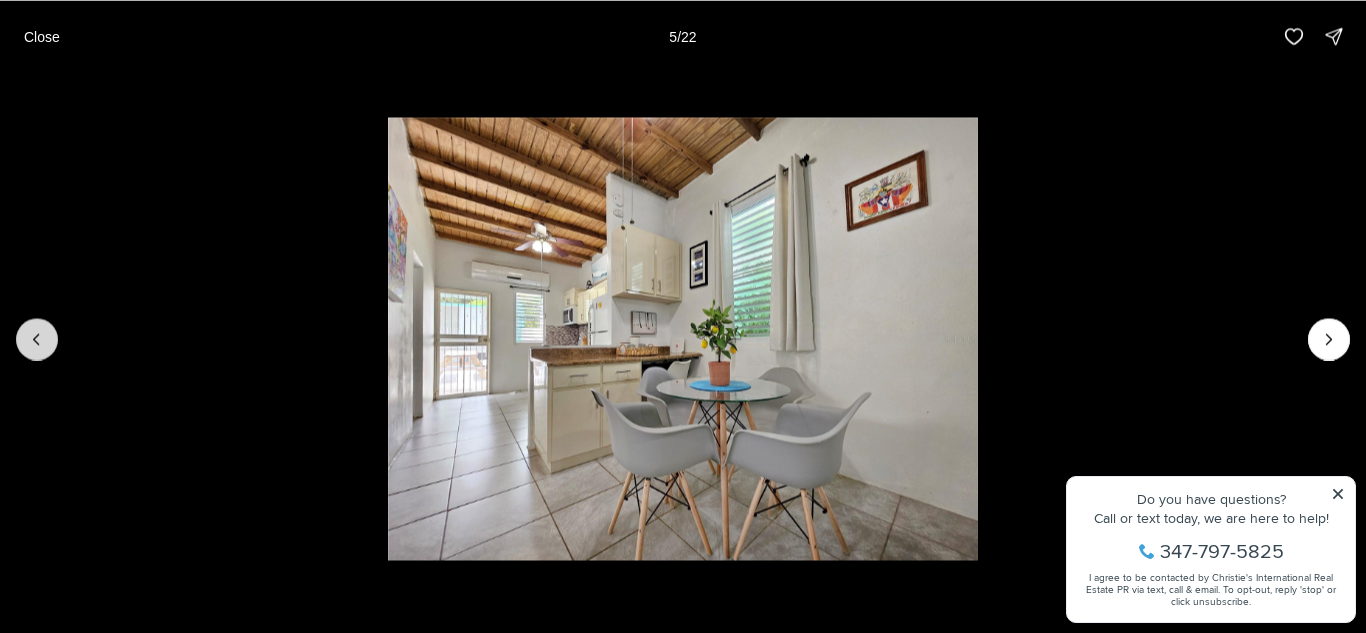 click at bounding box center (37, 339) 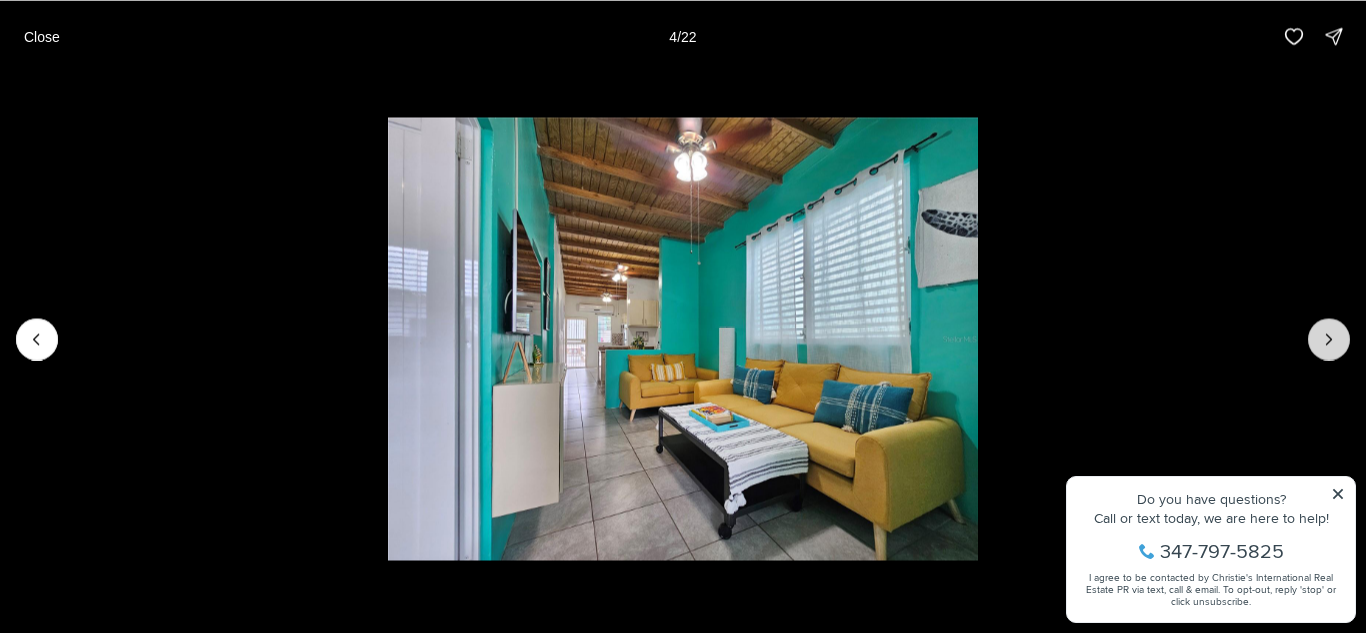 click at bounding box center [1329, 339] 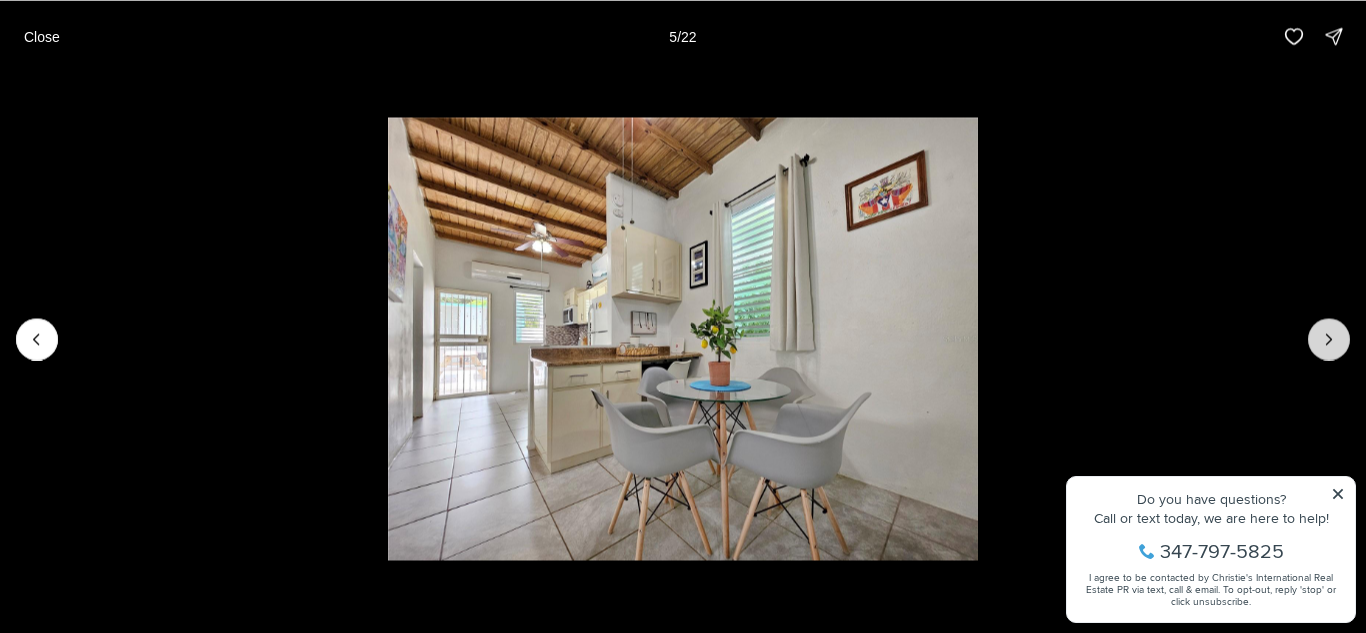 click at bounding box center [1329, 339] 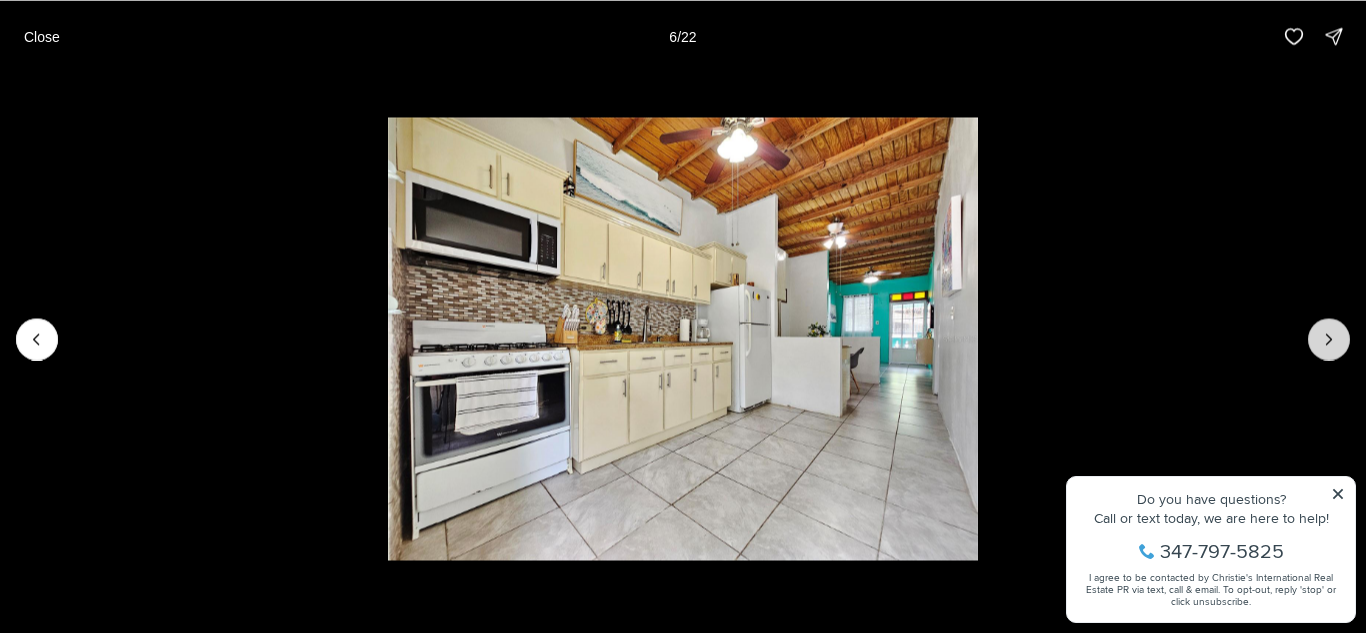 click 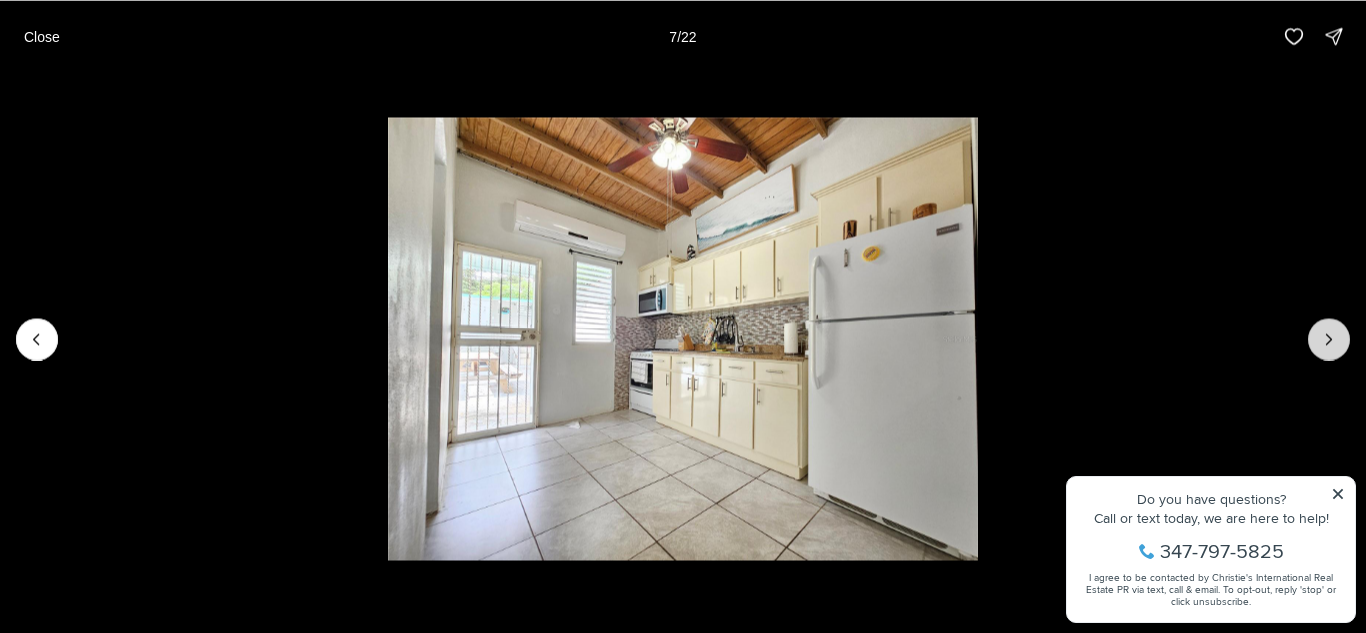 click at bounding box center [1329, 339] 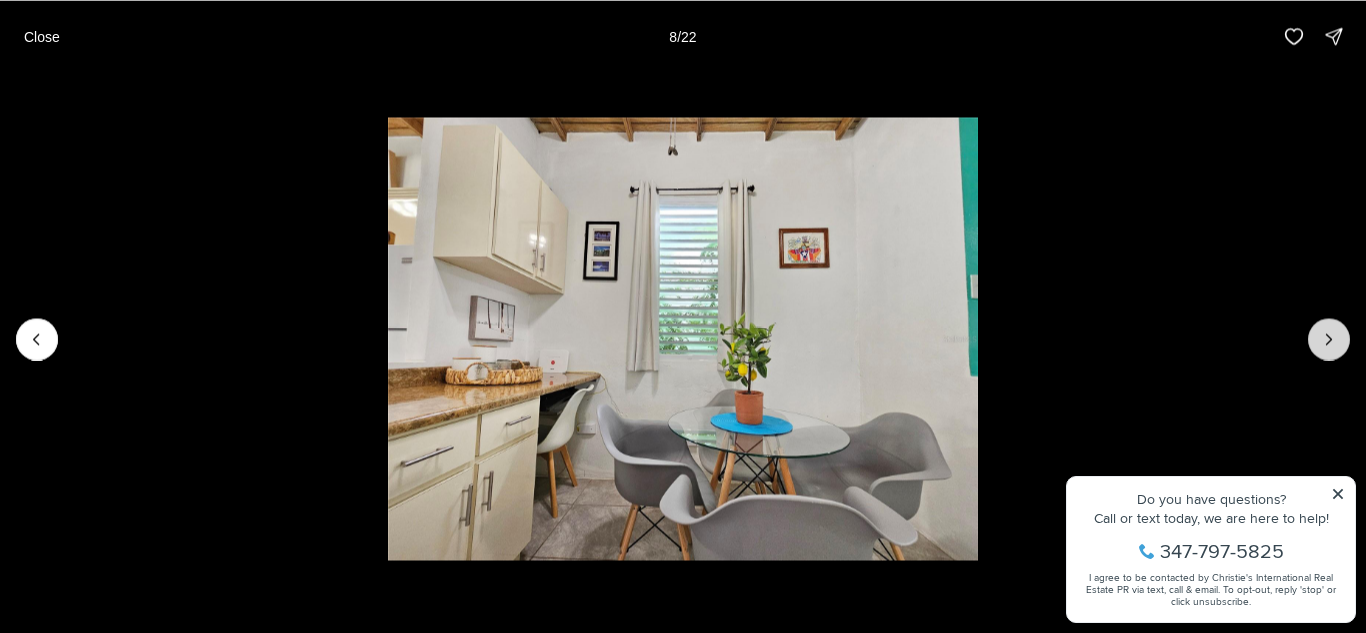 click 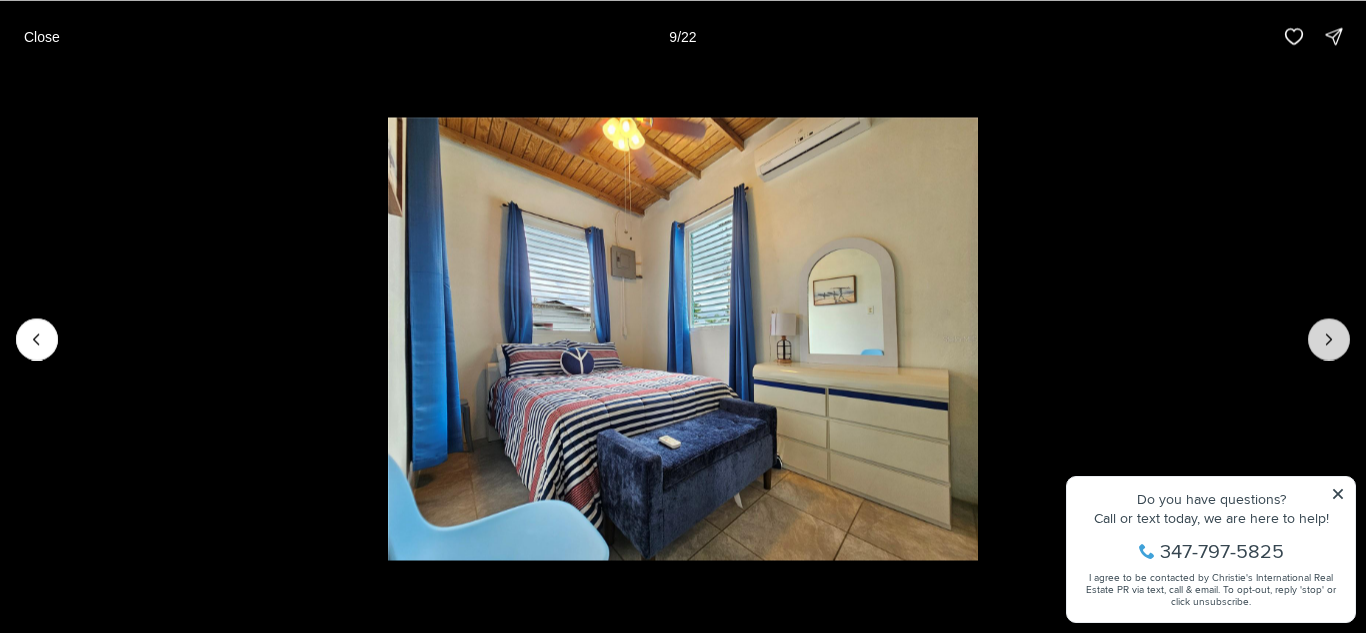 click 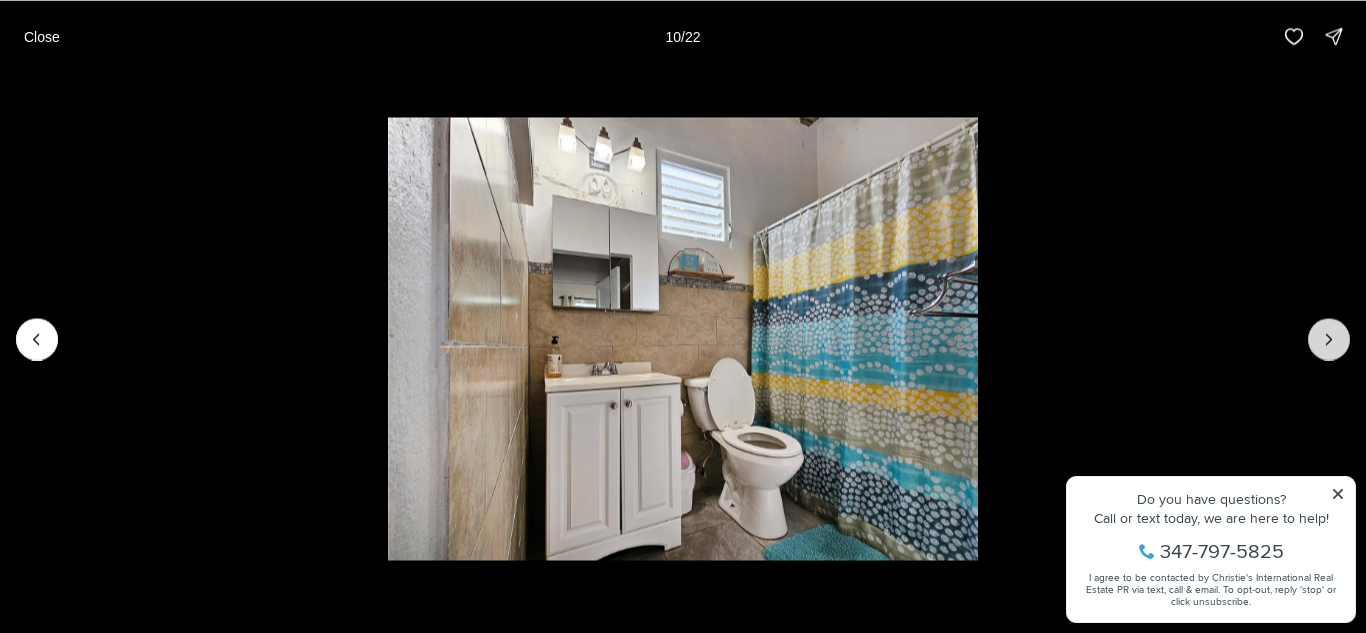 click 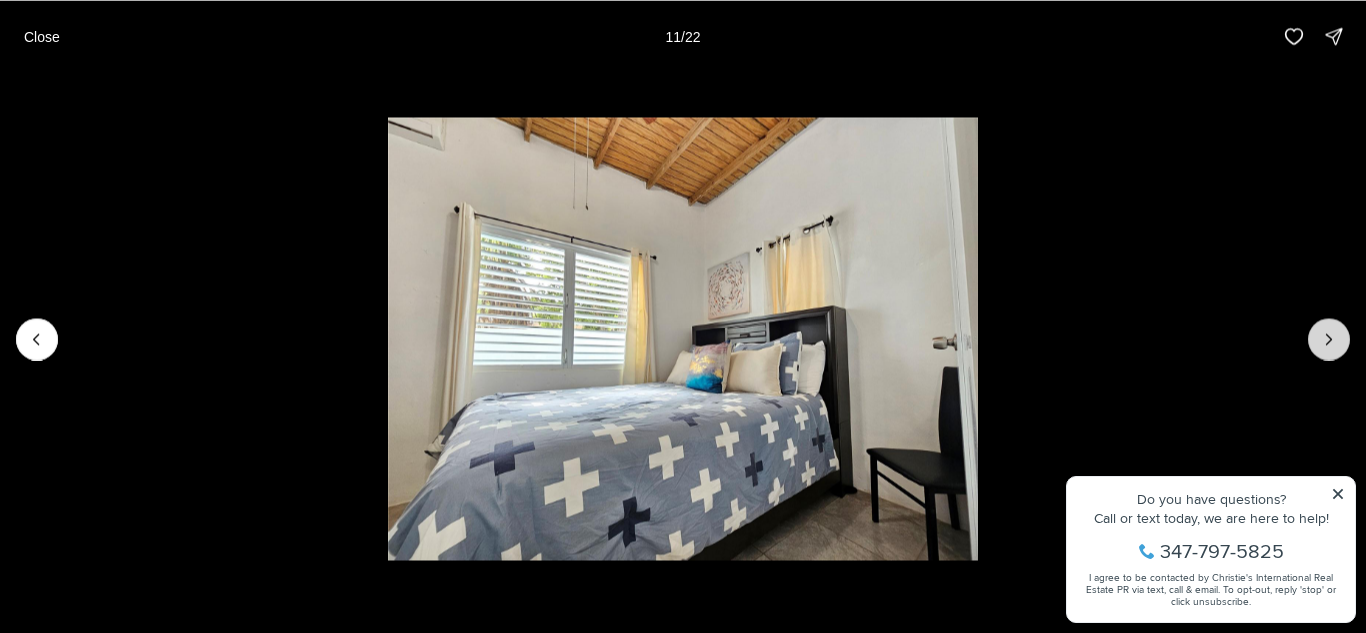 click 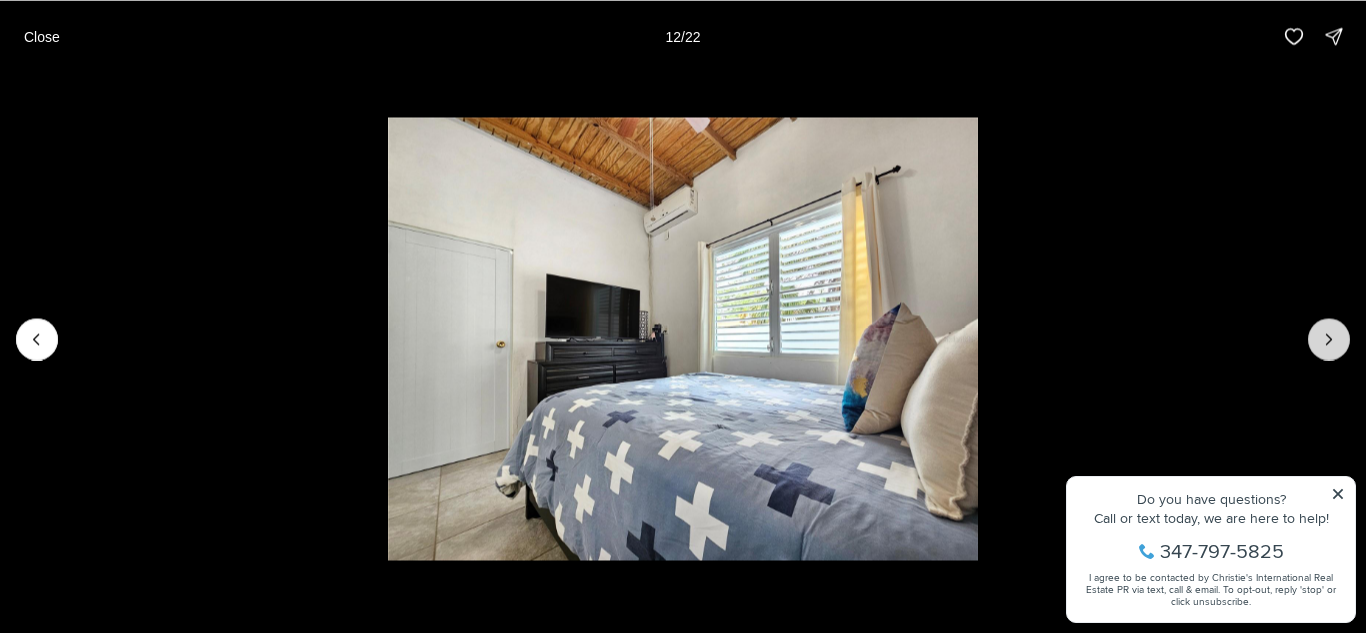 click 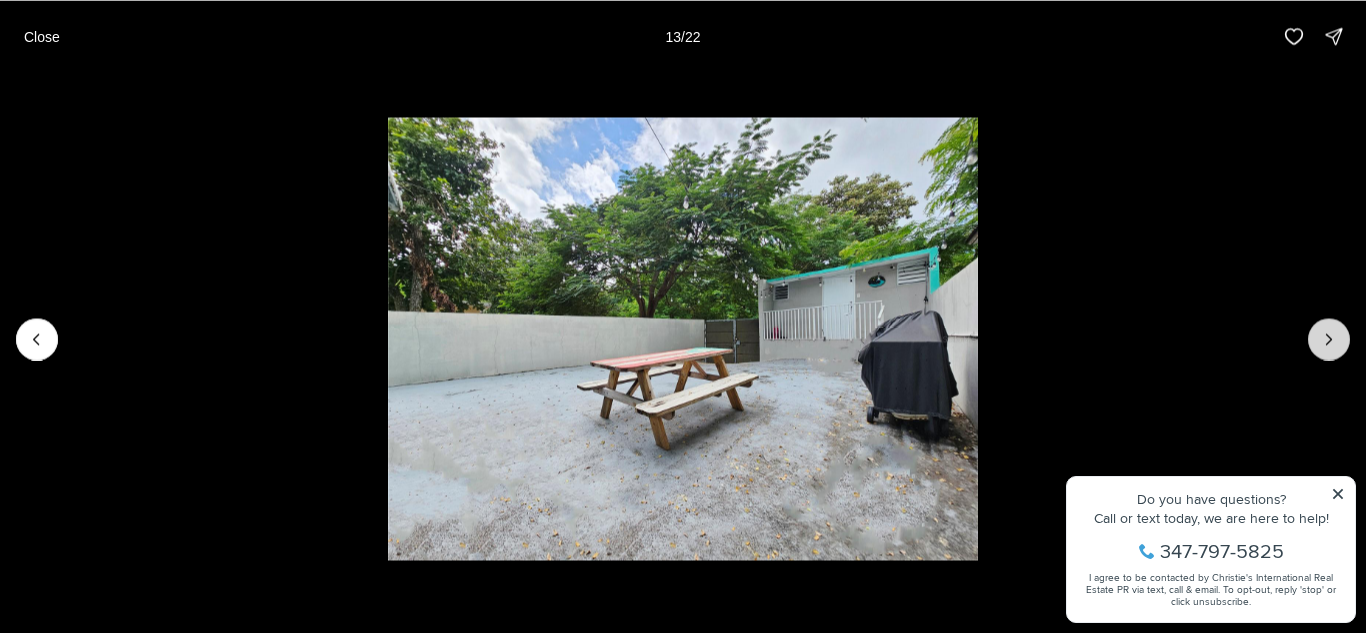 click 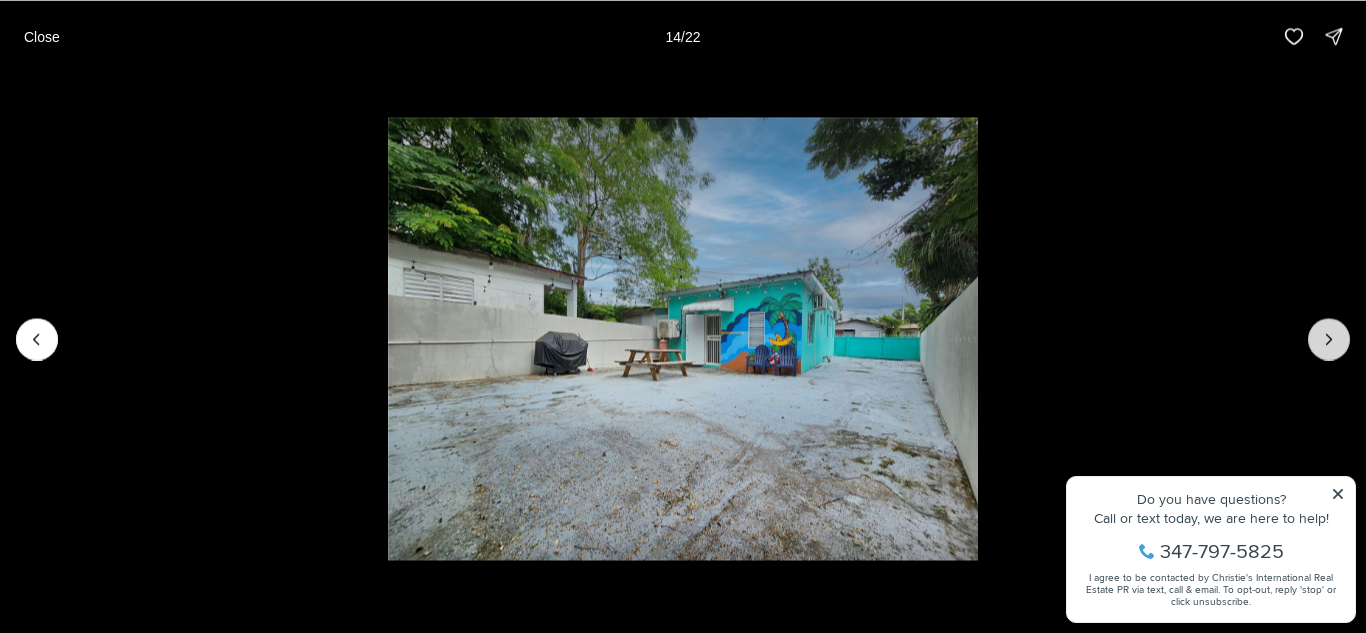click 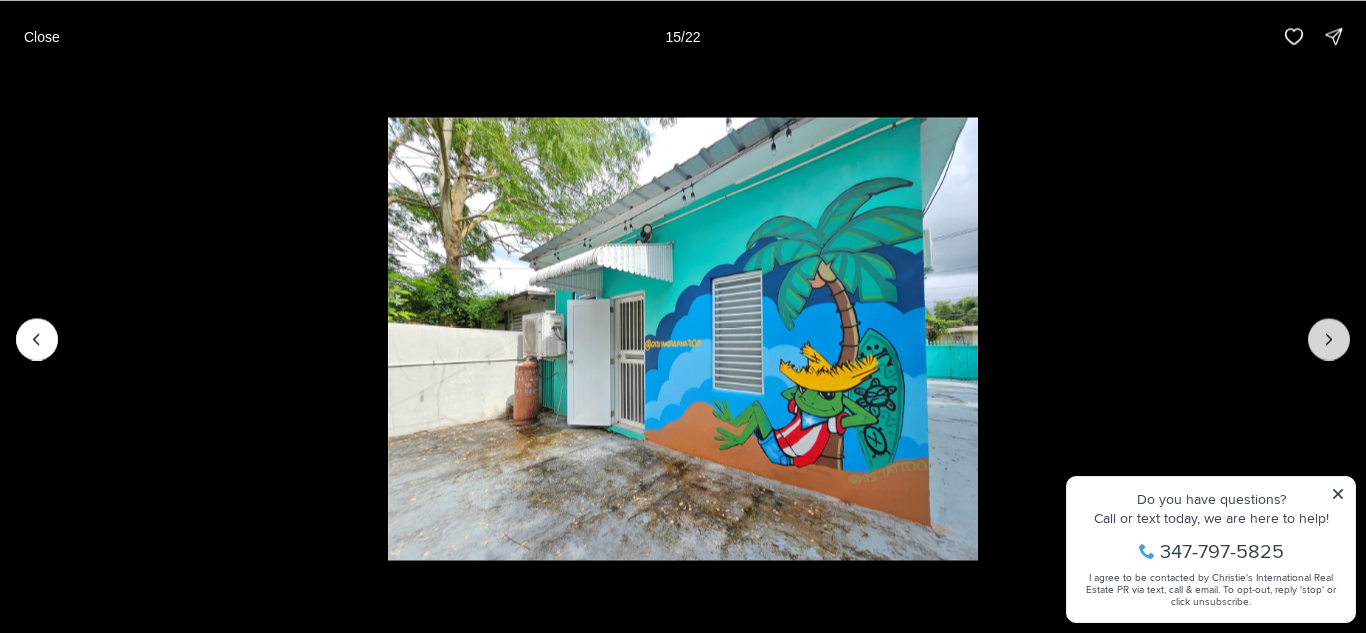 click 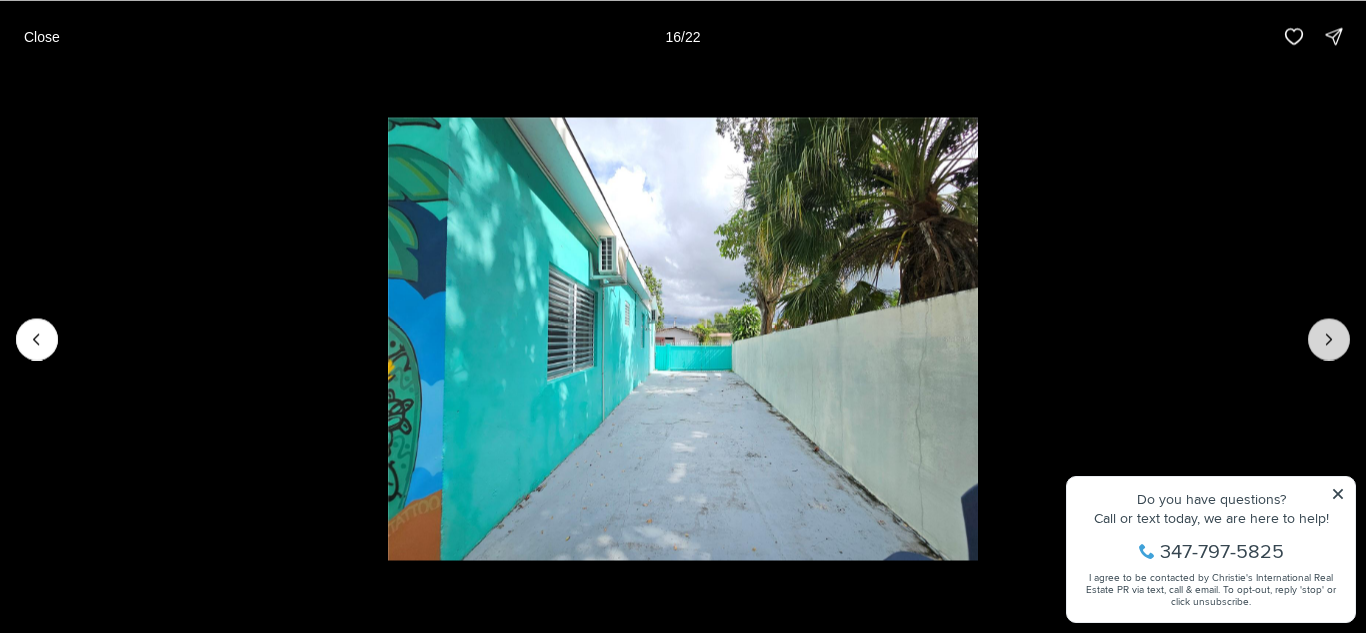 click 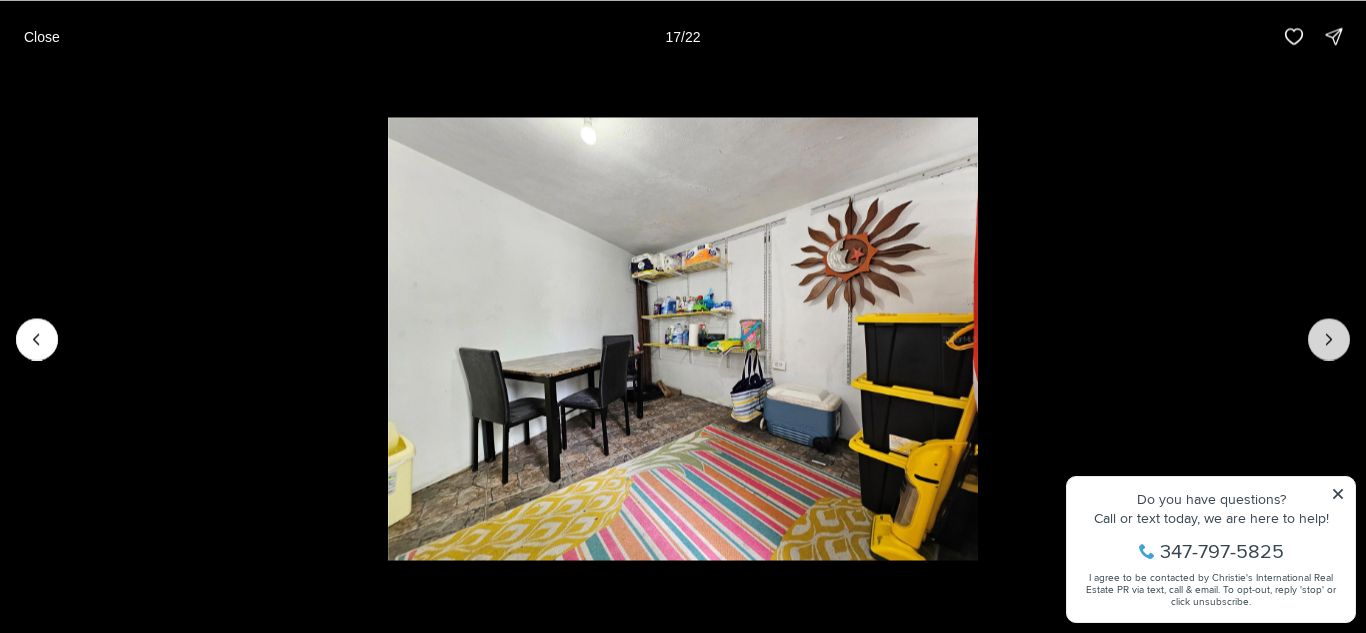 click 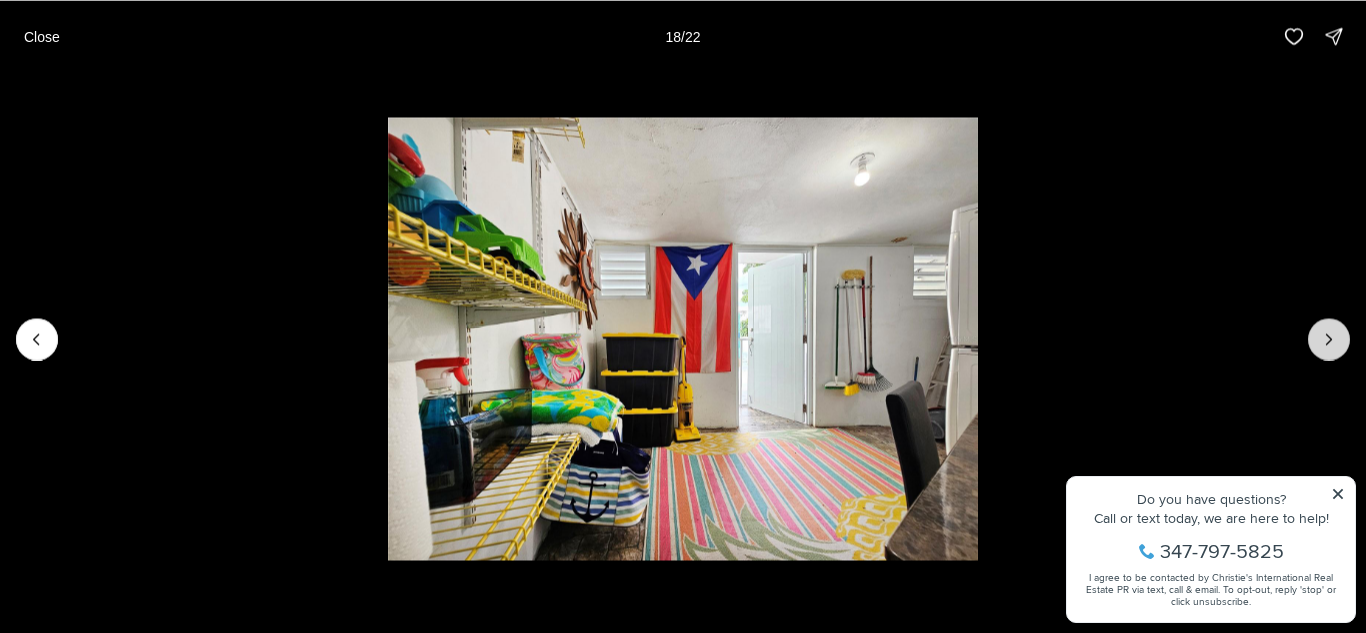 click 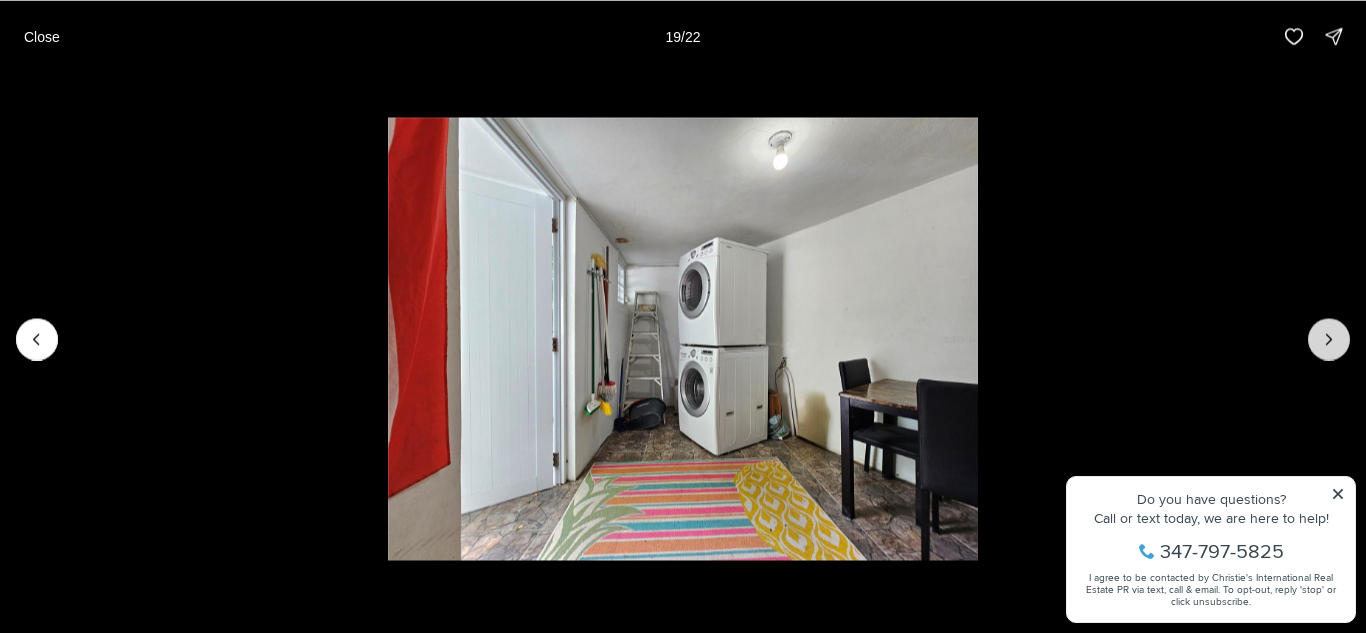 click 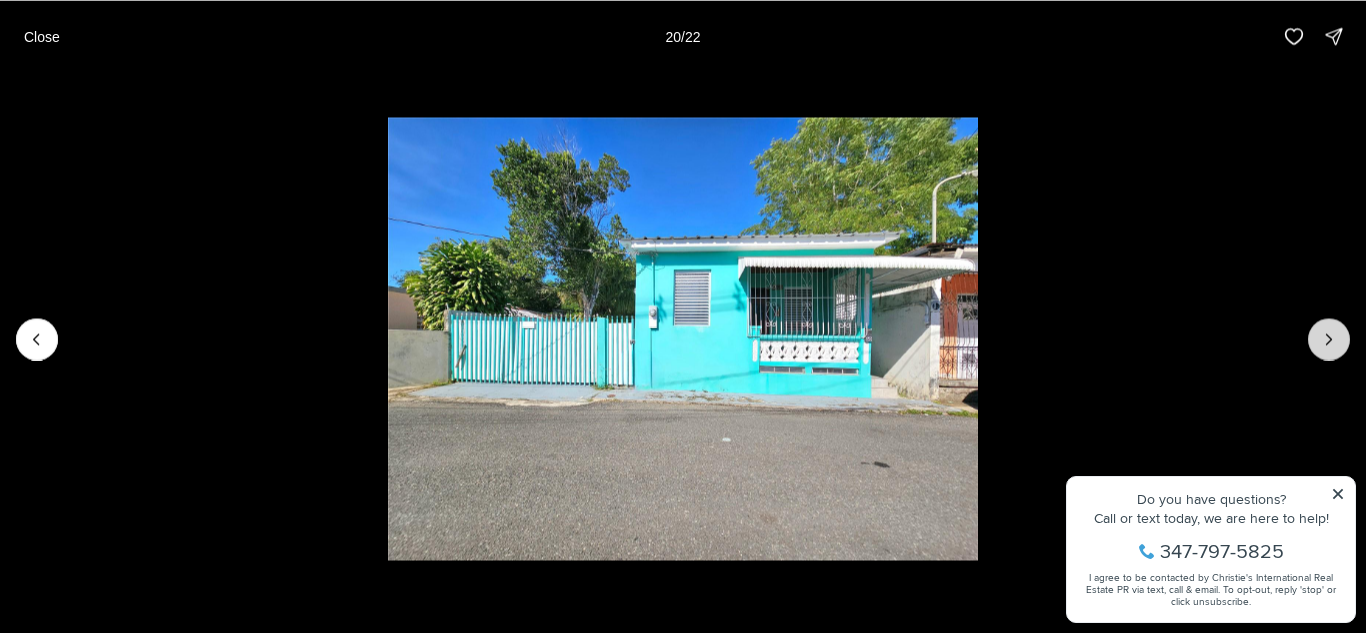click at bounding box center (1329, 339) 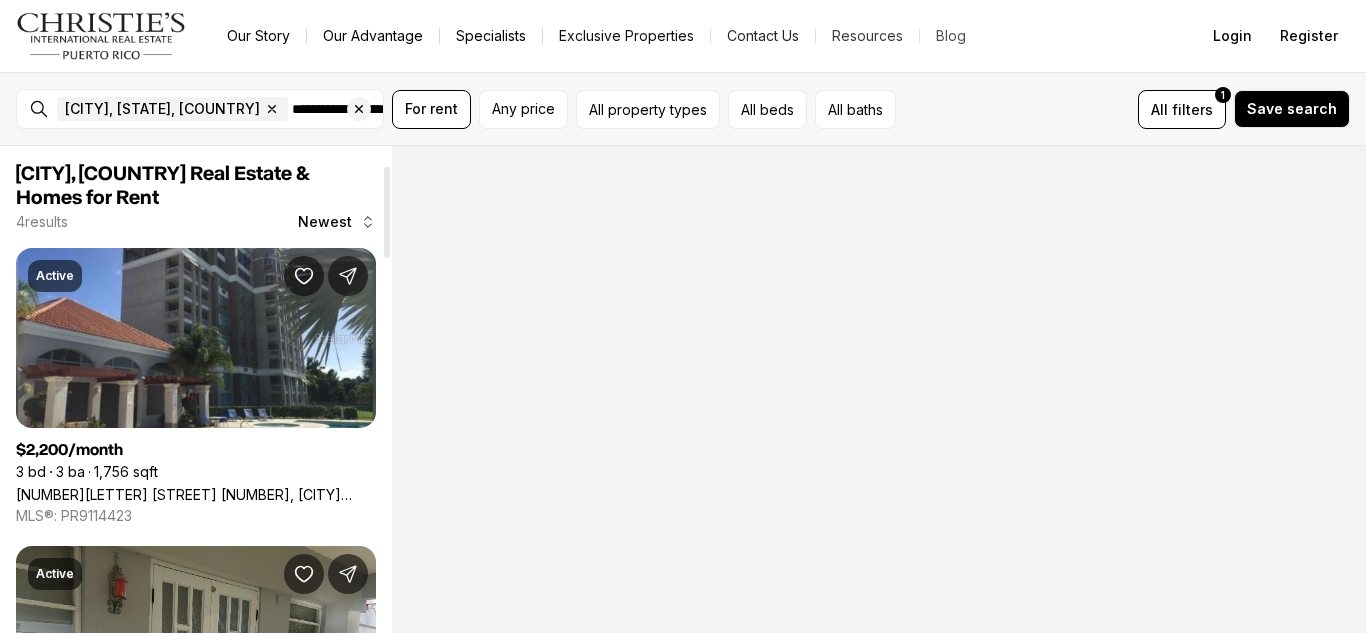 scroll, scrollTop: 0, scrollLeft: 0, axis: both 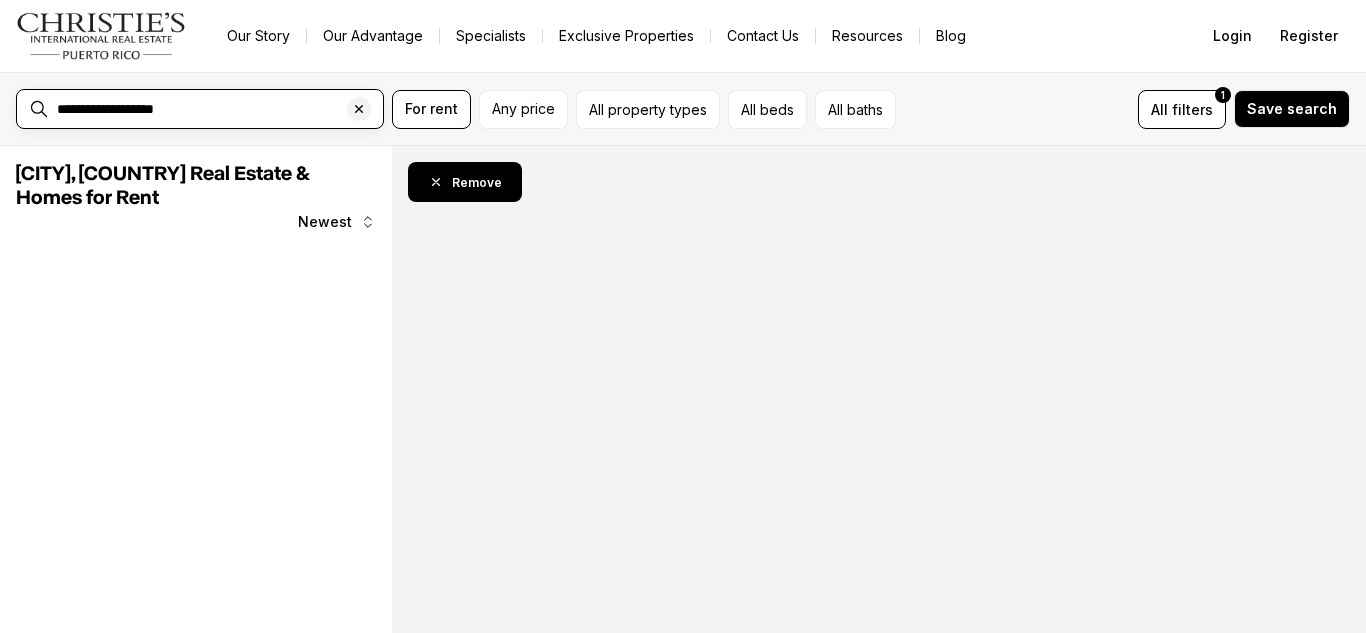 click on "**********" at bounding box center [216, 109] 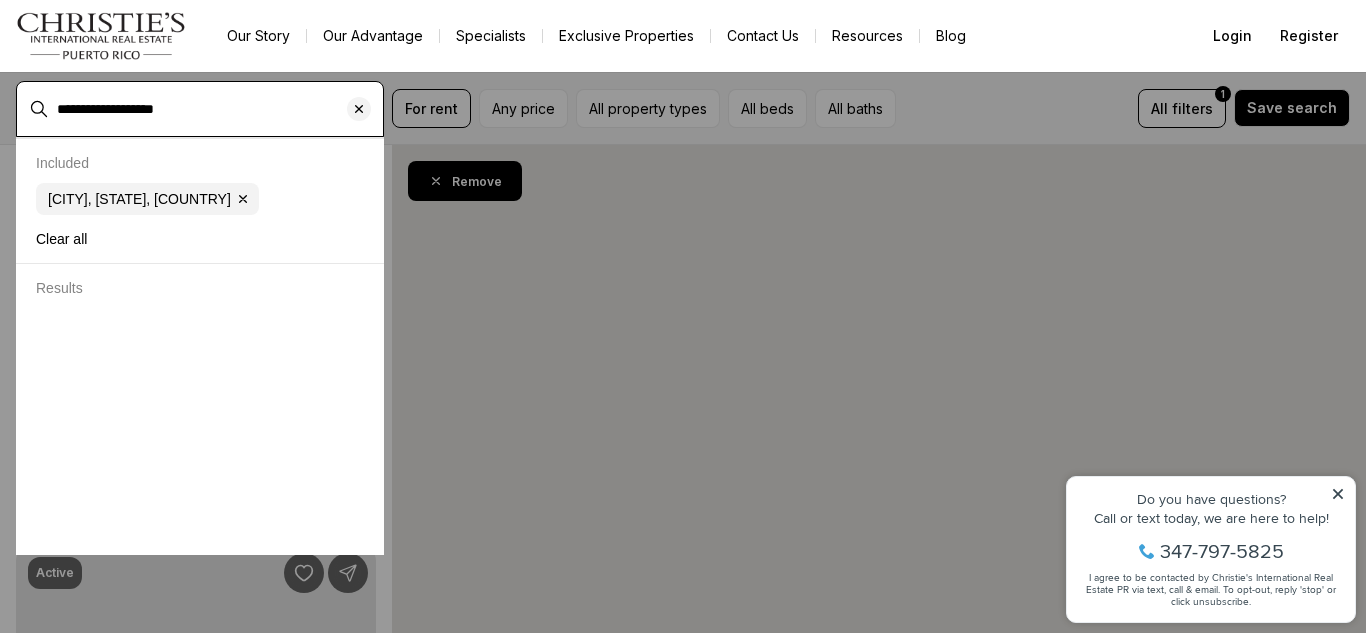 scroll, scrollTop: 0, scrollLeft: 0, axis: both 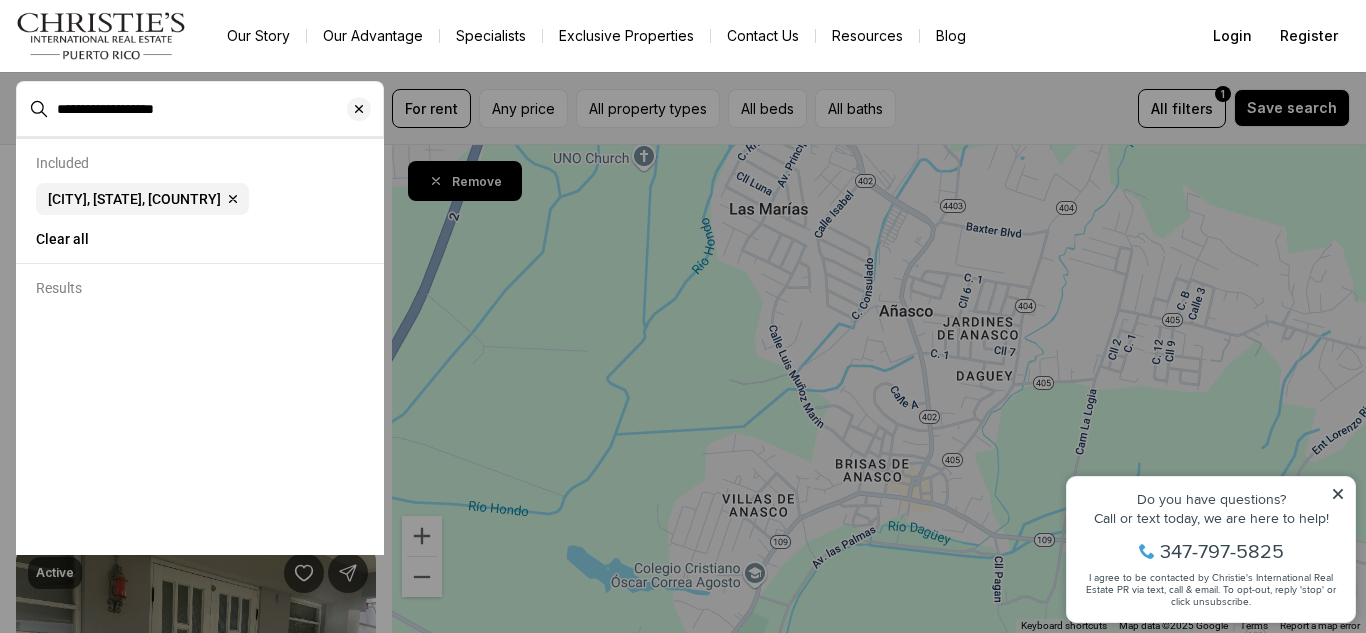 click on "**********" at bounding box center (216, 109) 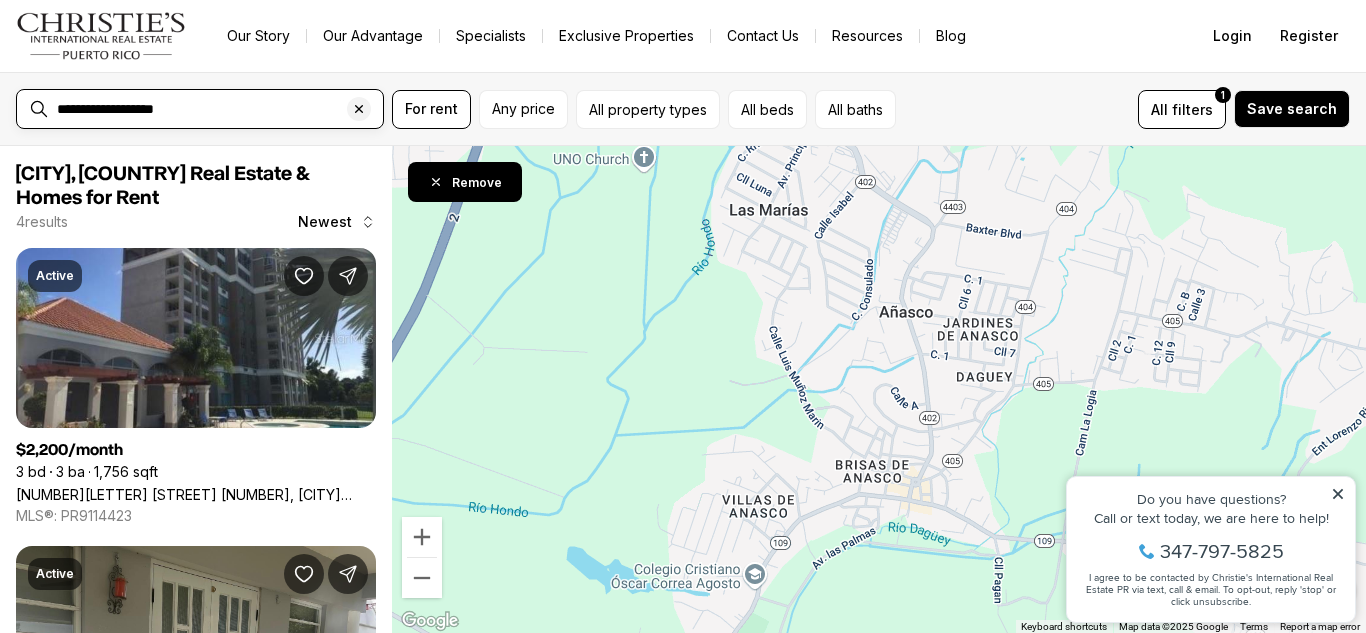 click on "**********" at bounding box center [216, 109] 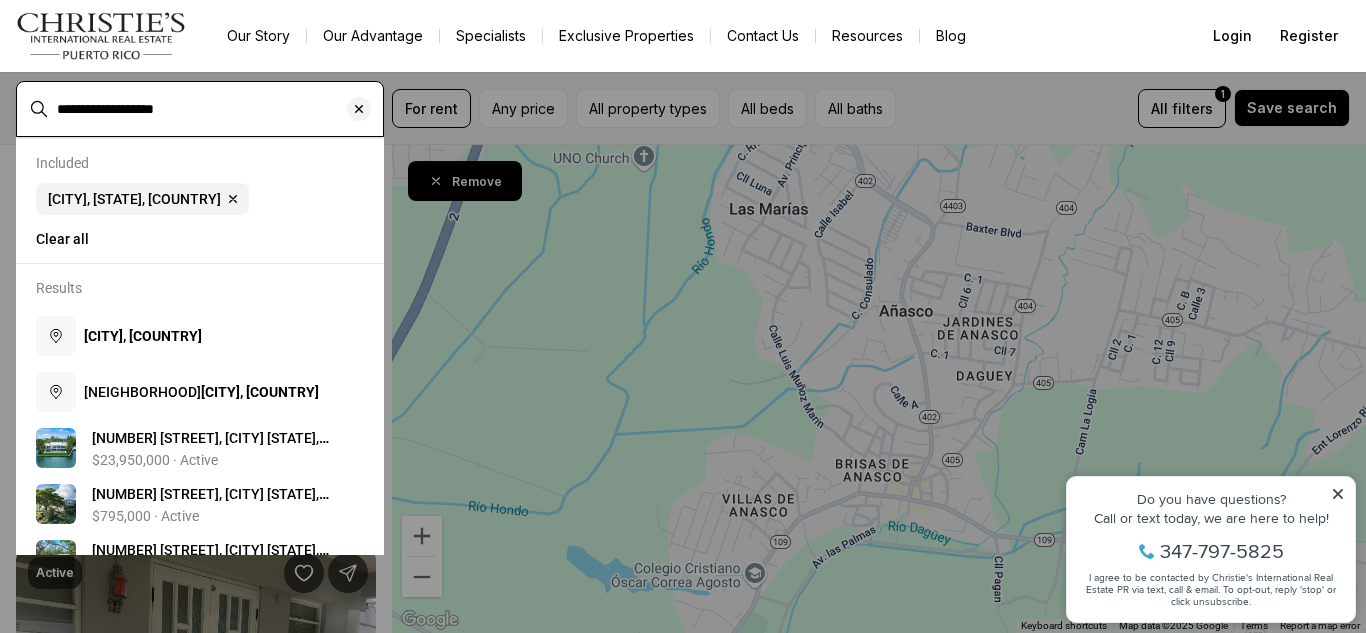 type 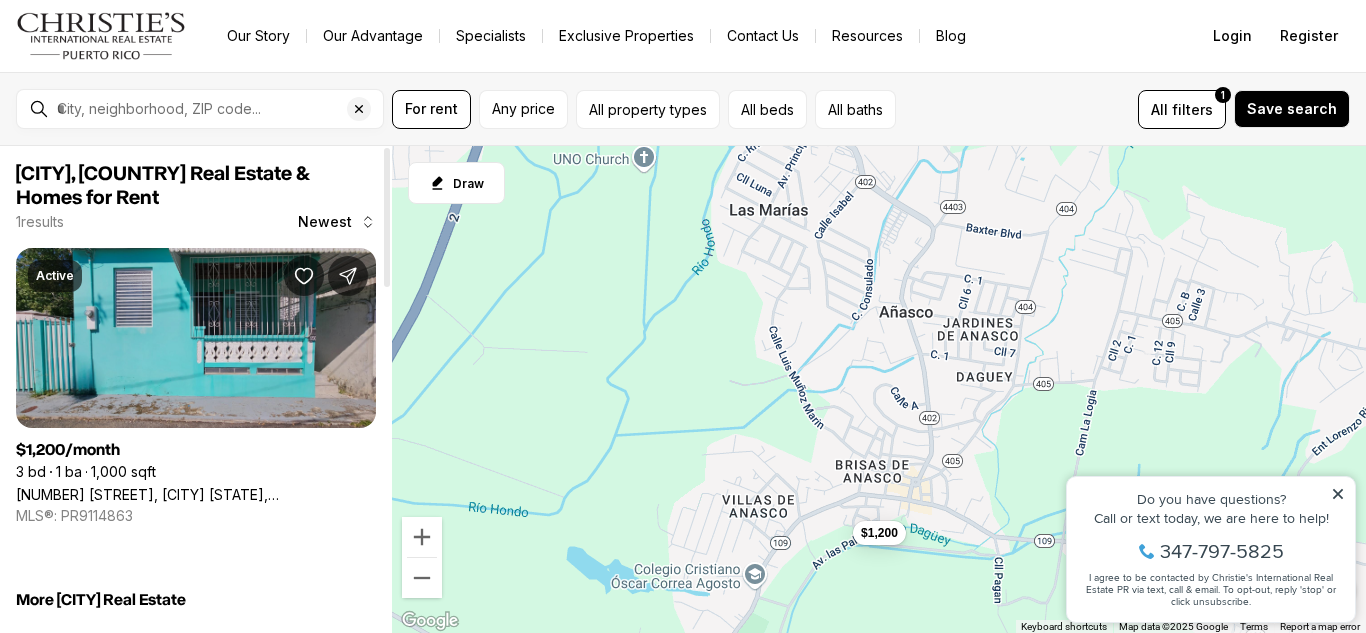click on "[NUMBER] [STREET], [CITY] [STATE], [POSTAL_CODE]" at bounding box center (196, 494) 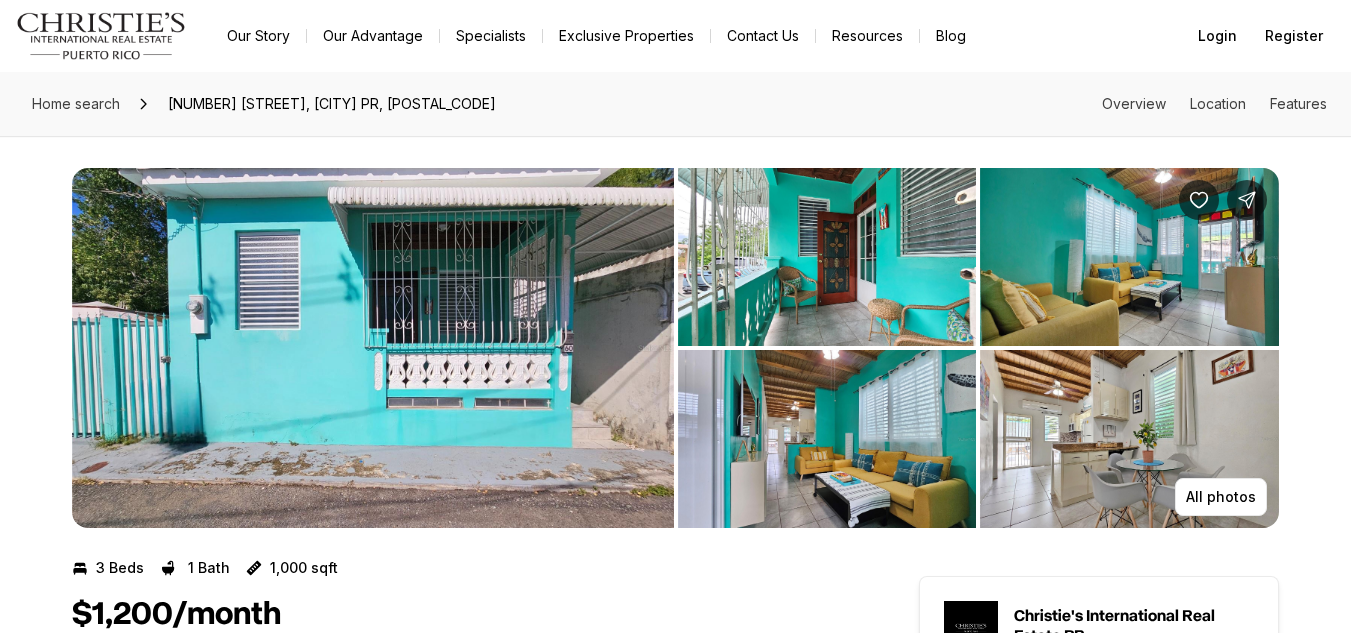 scroll, scrollTop: 500, scrollLeft: 0, axis: vertical 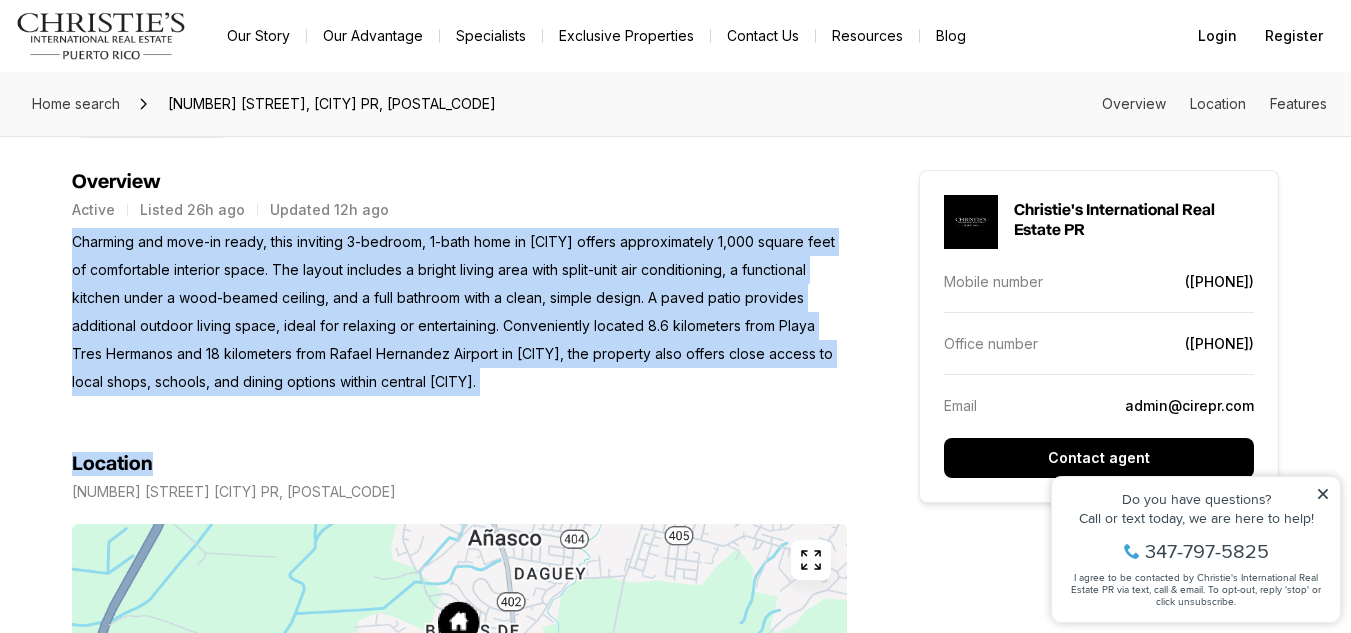 drag, startPoint x: 66, startPoint y: 239, endPoint x: 530, endPoint y: 407, distance: 493.47745 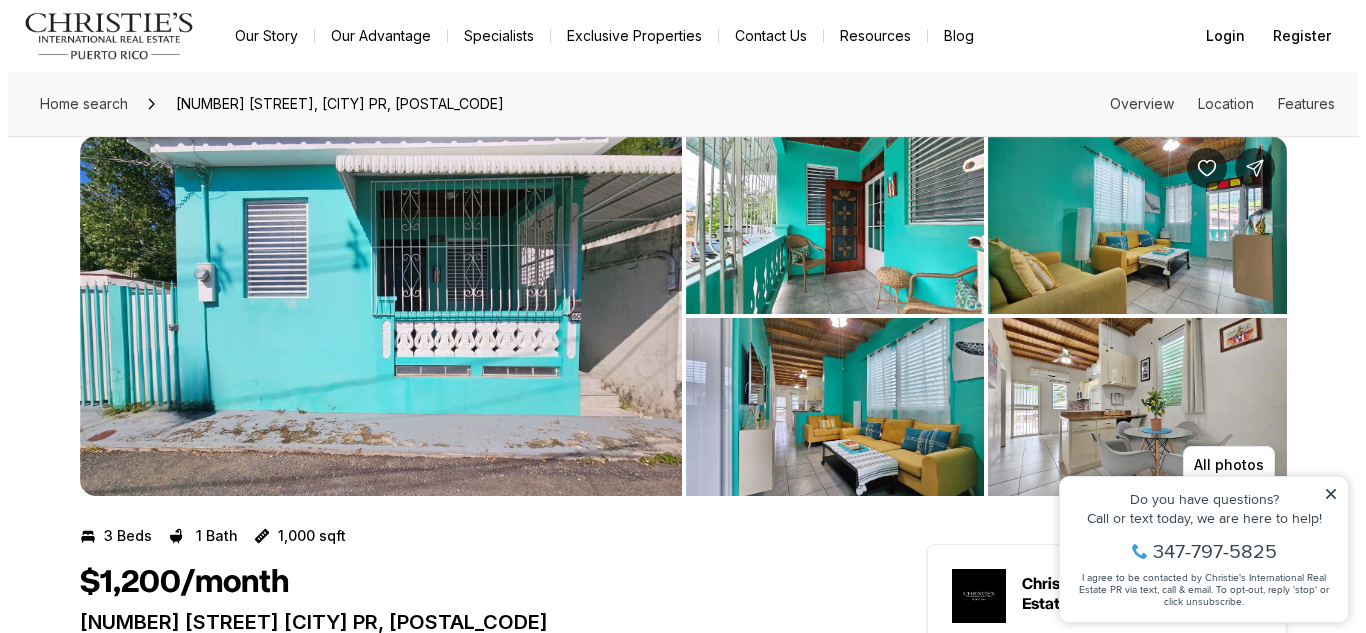 scroll, scrollTop: 0, scrollLeft: 0, axis: both 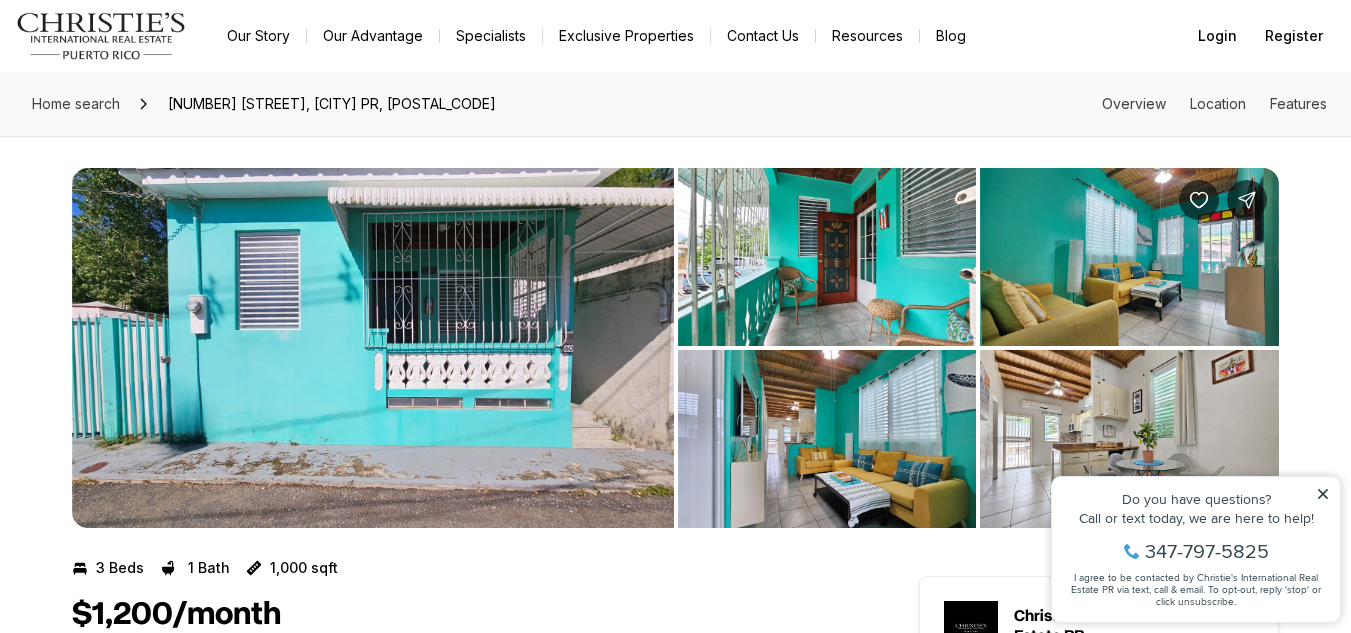 click on "Do you have questions?" at bounding box center (1196, 499) 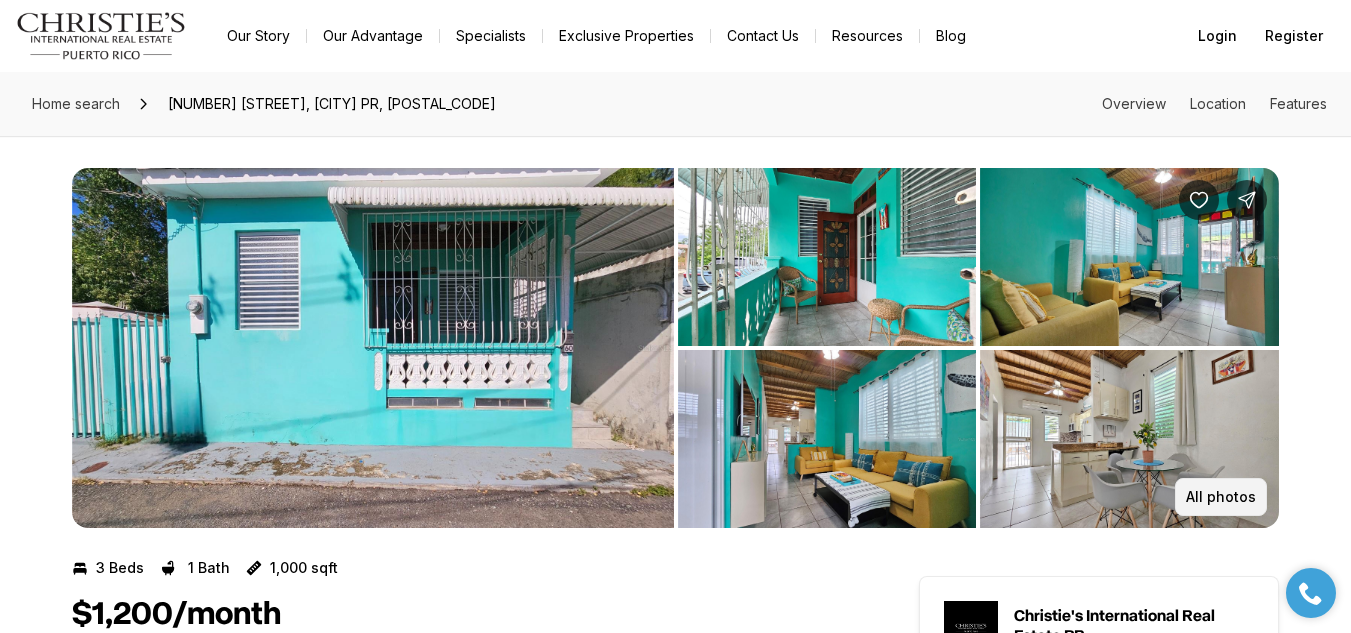 click on "All photos" at bounding box center [1221, 497] 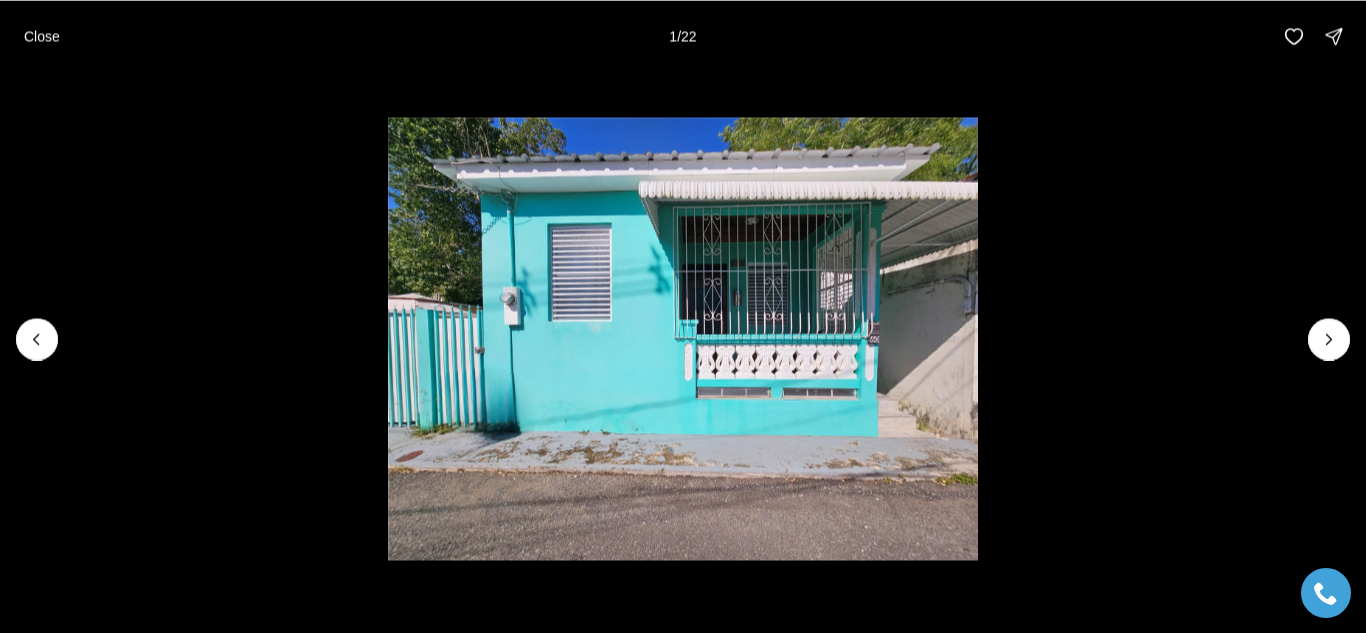 click at bounding box center (683, 338) 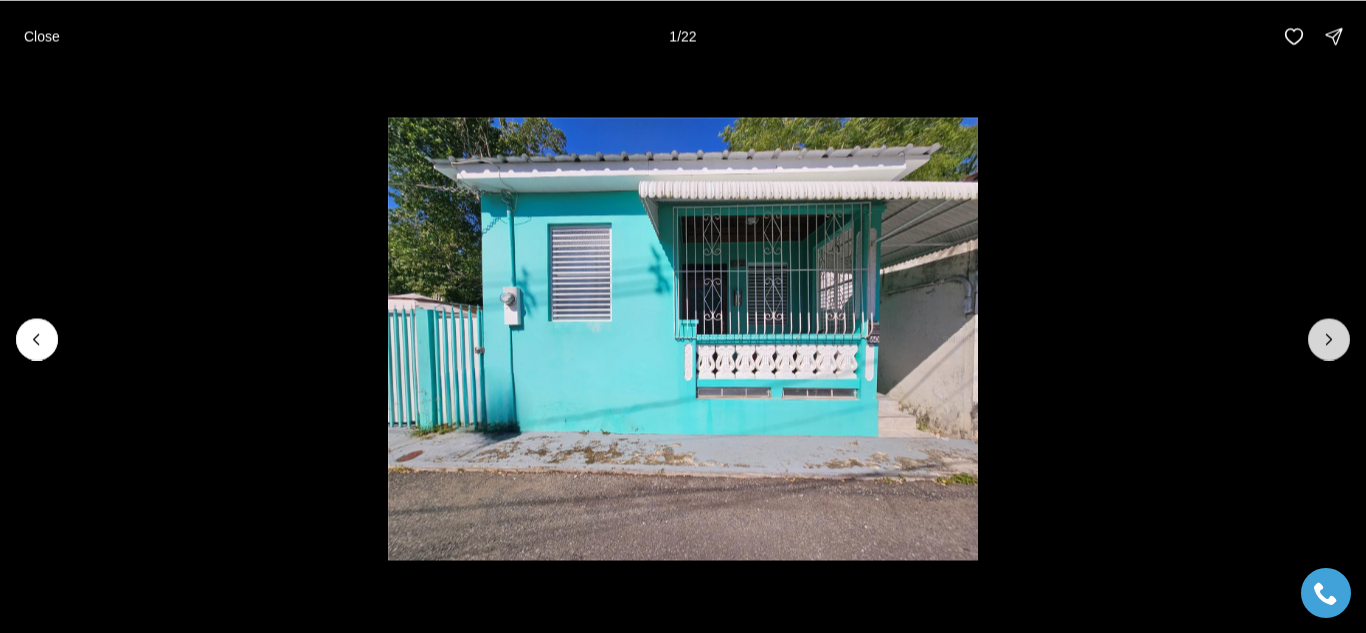 click at bounding box center (1329, 339) 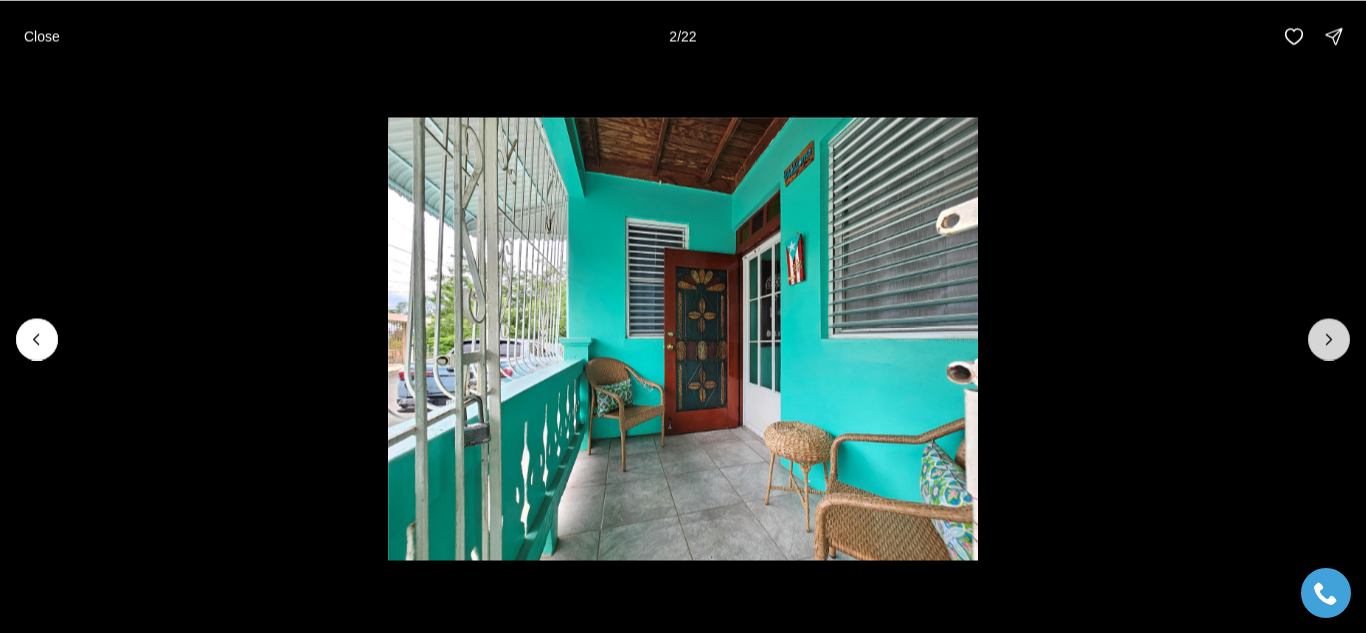 click 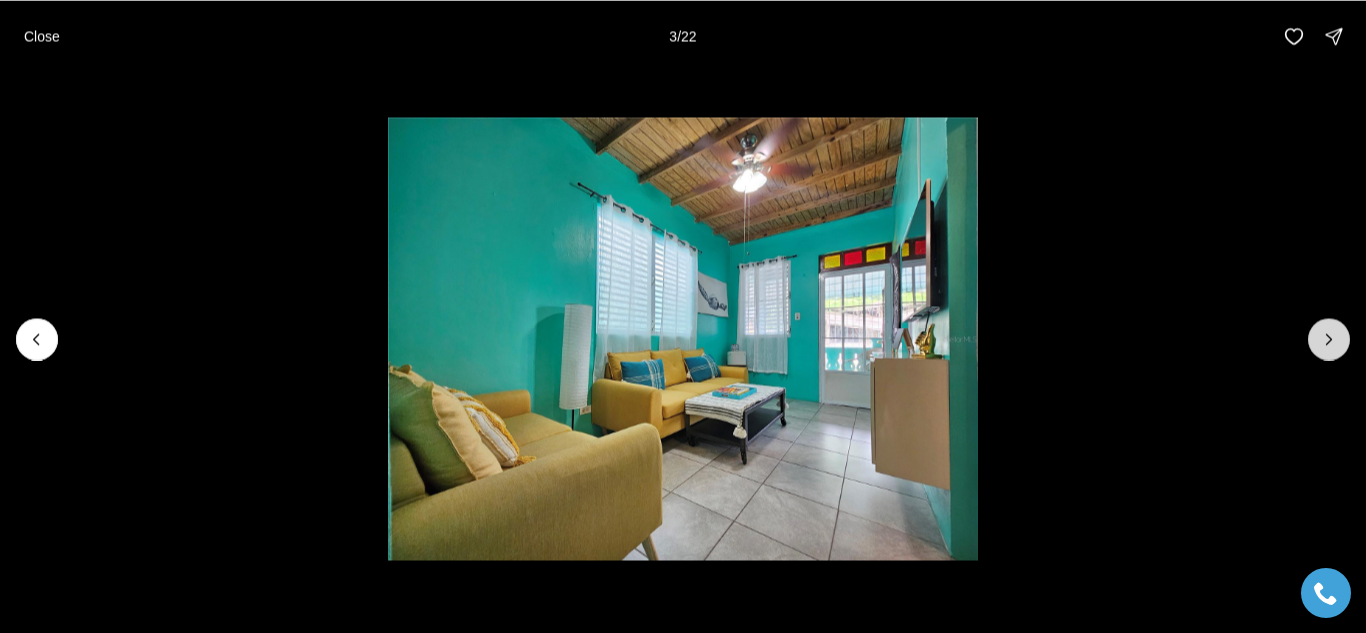 click 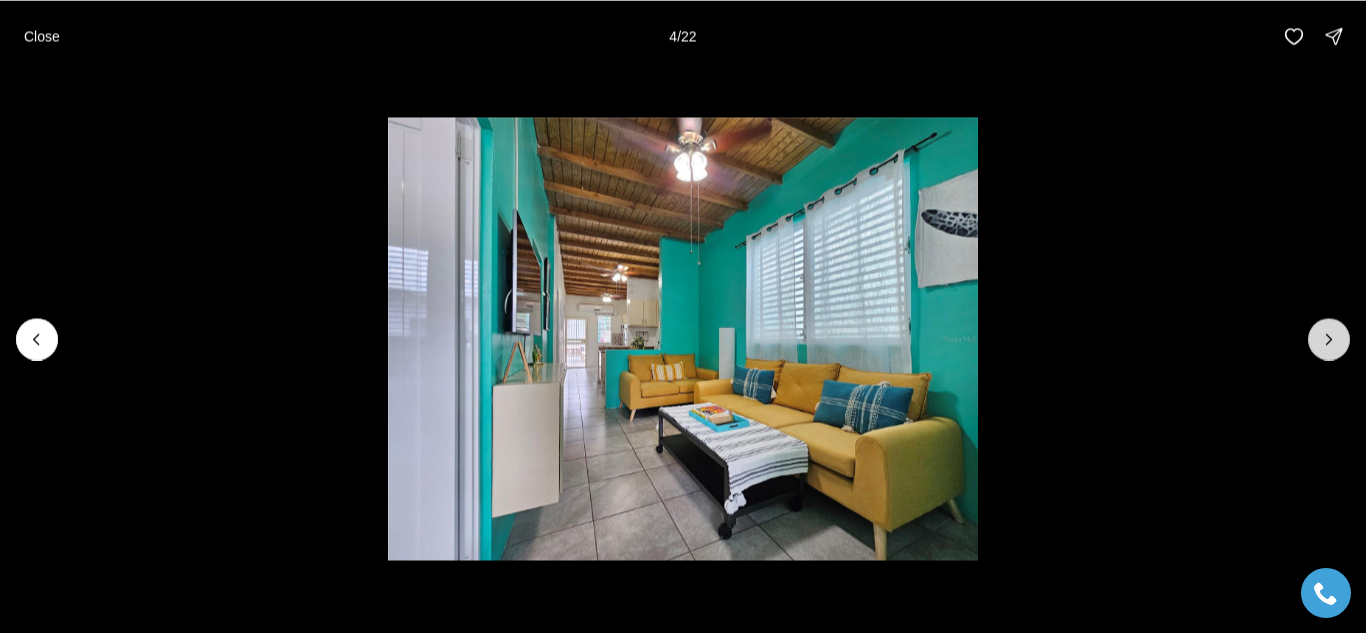 click 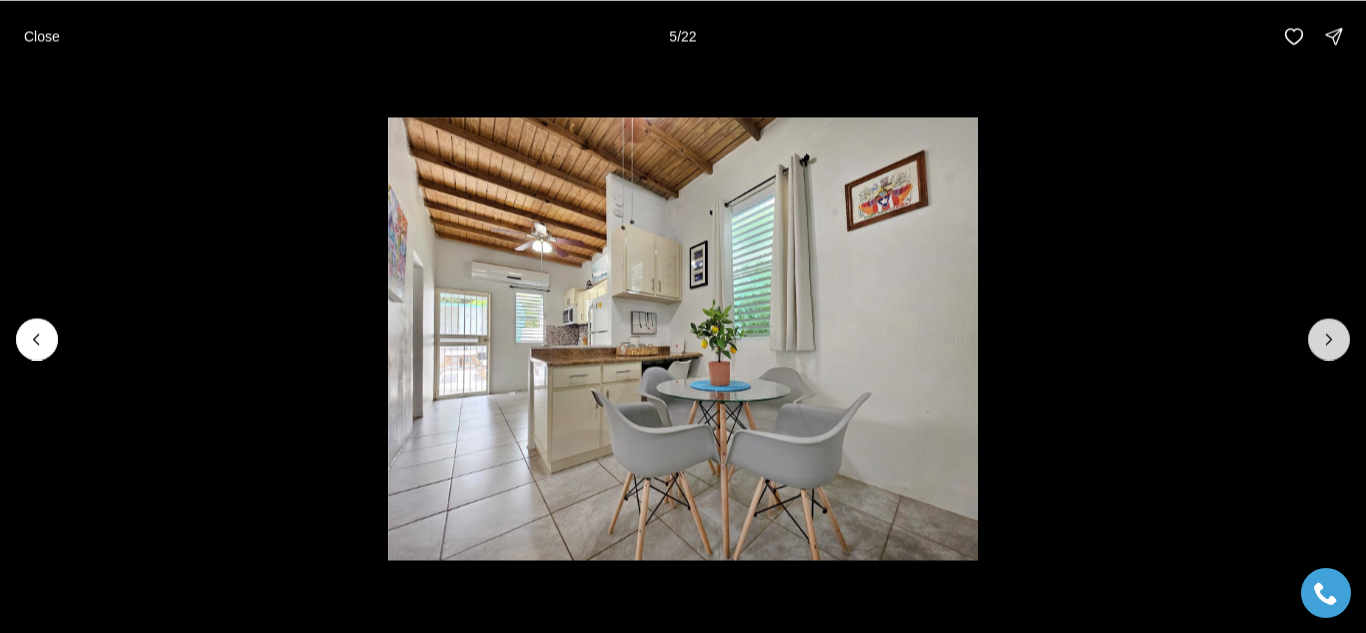 click 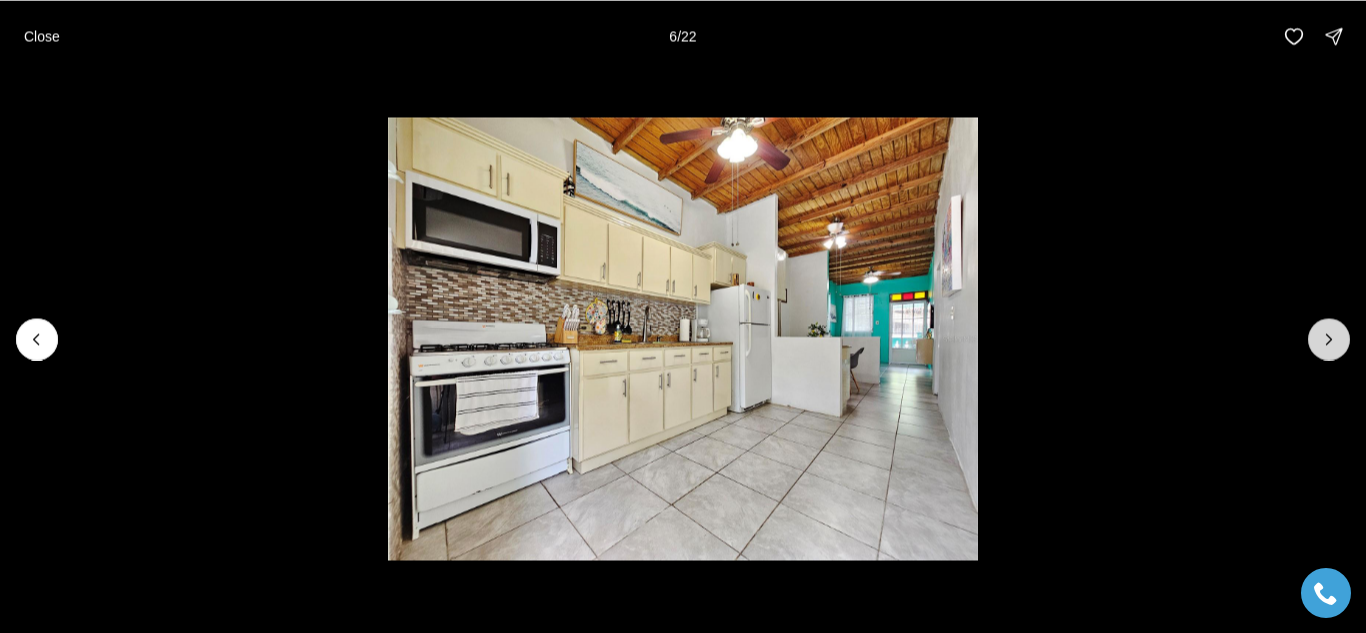 click at bounding box center [1329, 339] 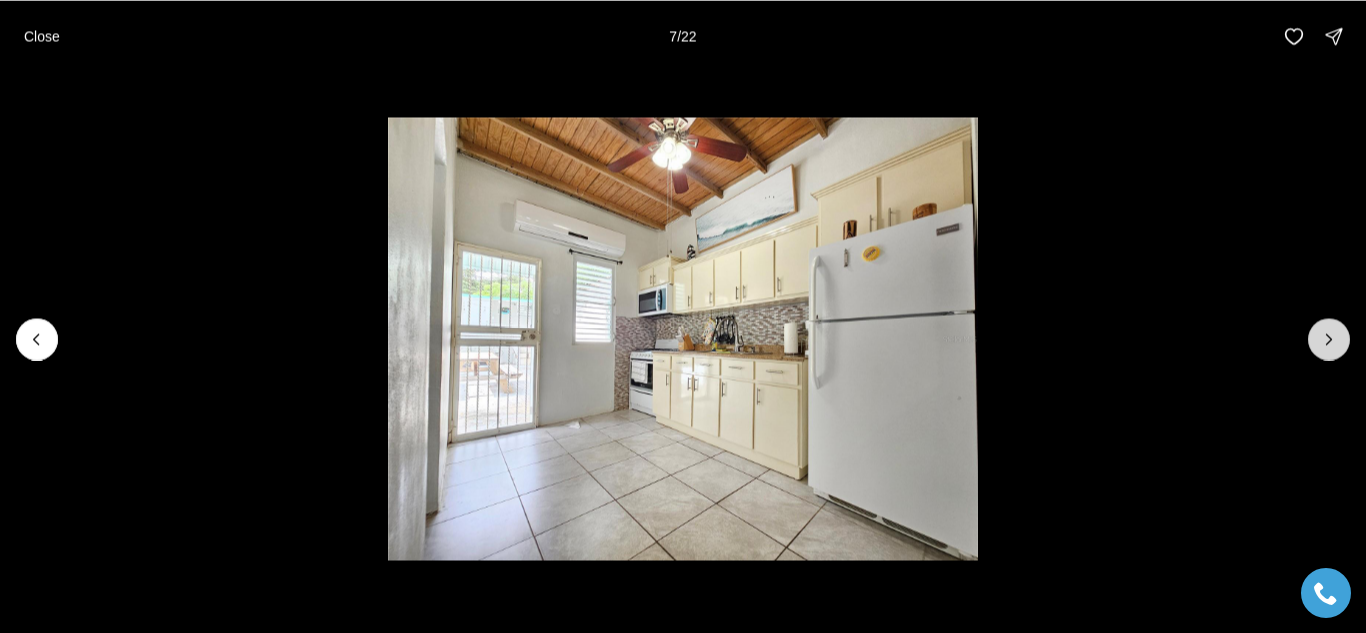 click at bounding box center (1329, 339) 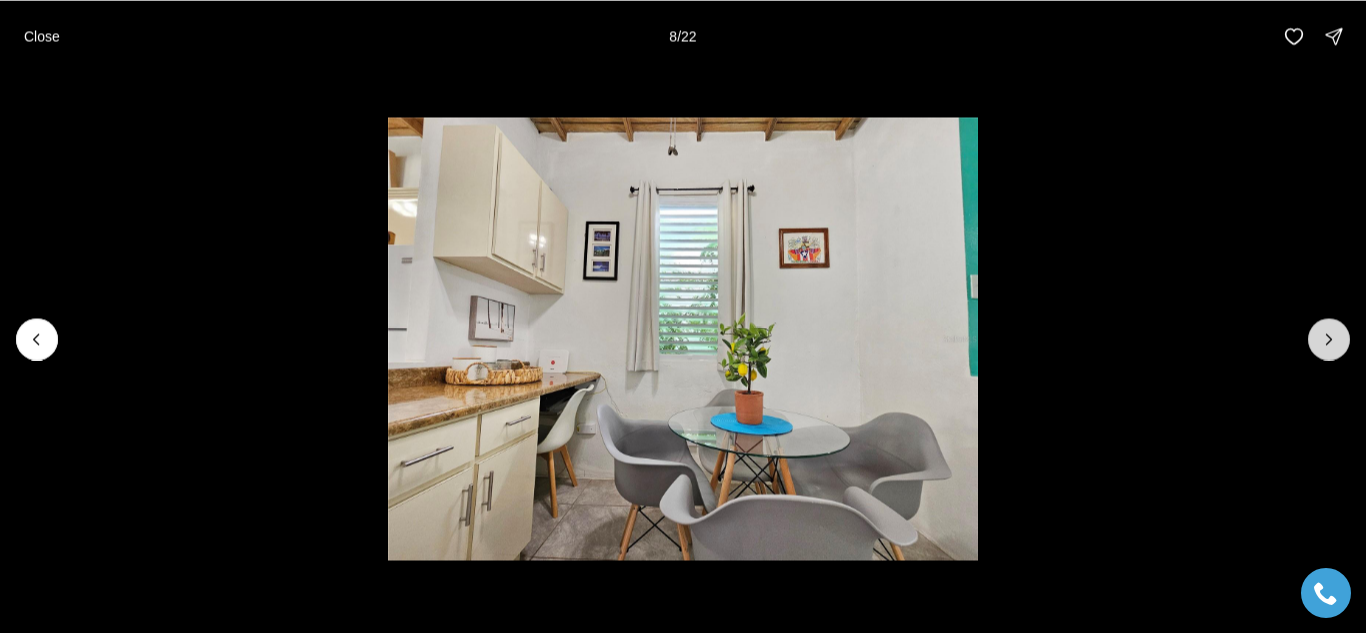 click 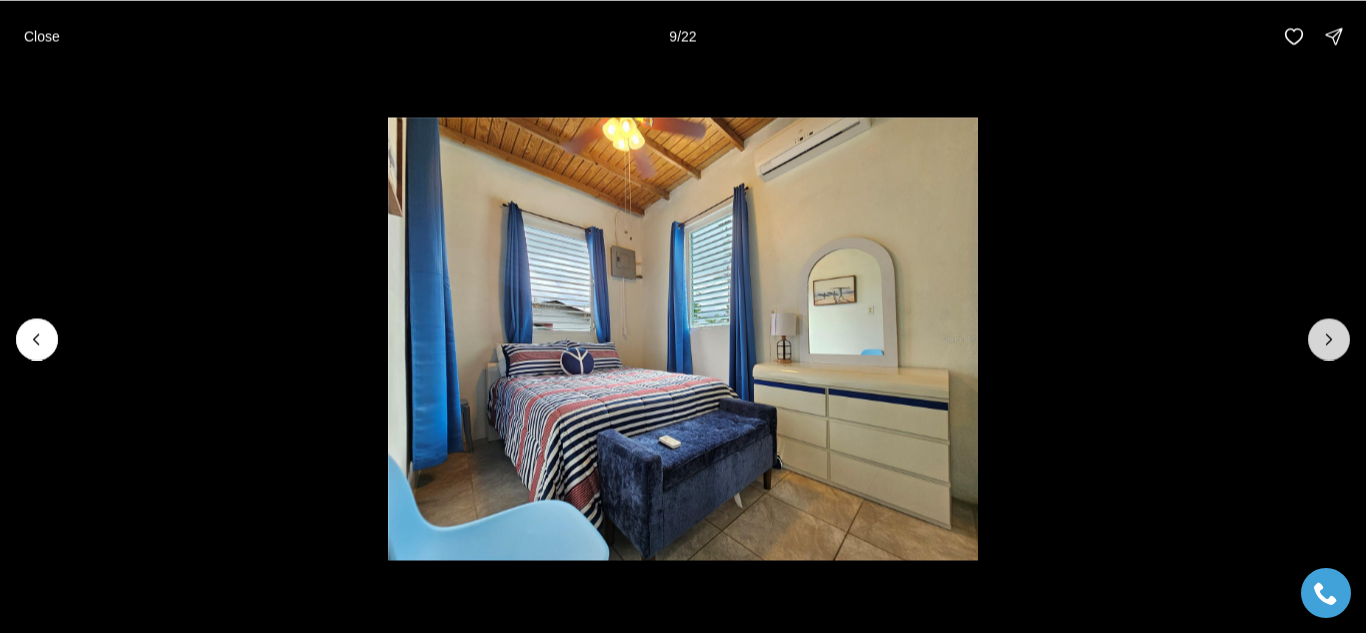 click 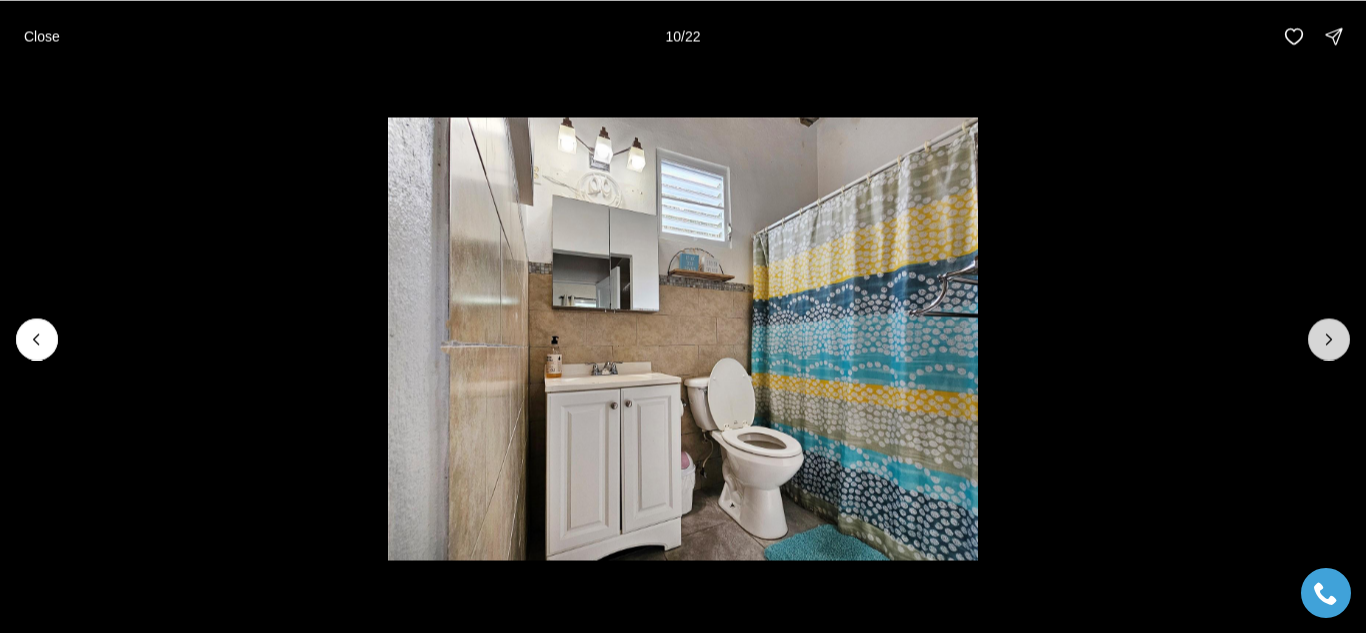 click 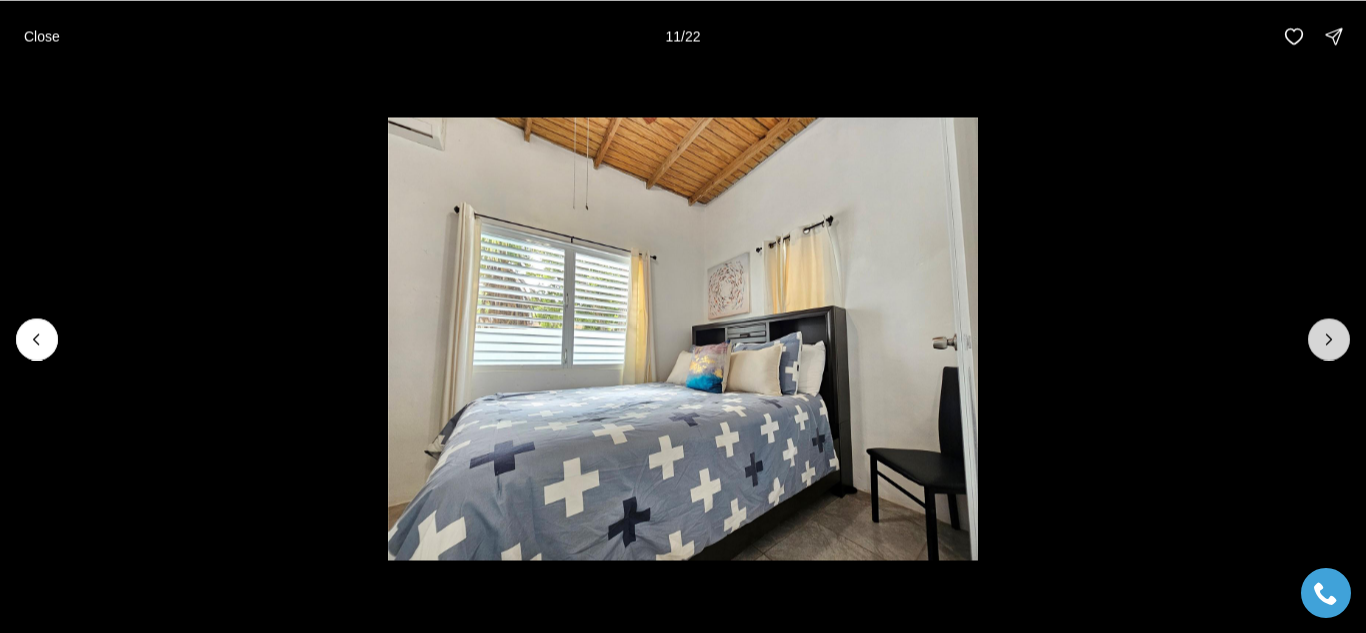 click at bounding box center (1329, 339) 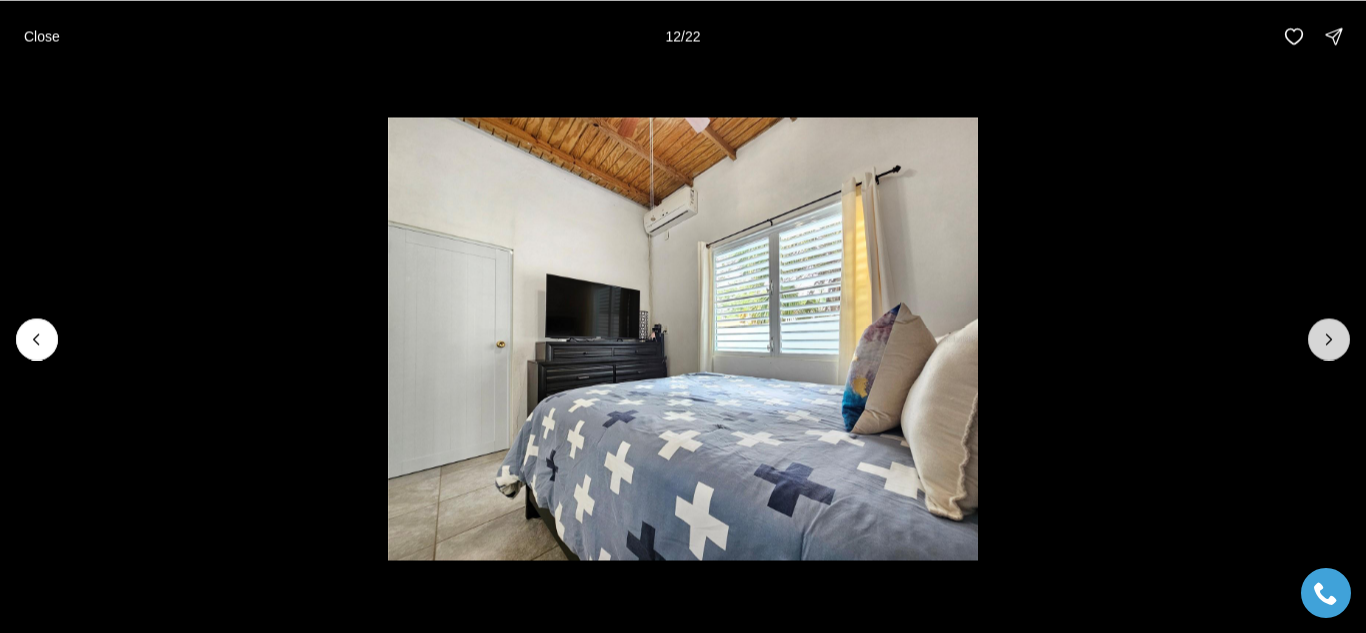click at bounding box center [1329, 339] 